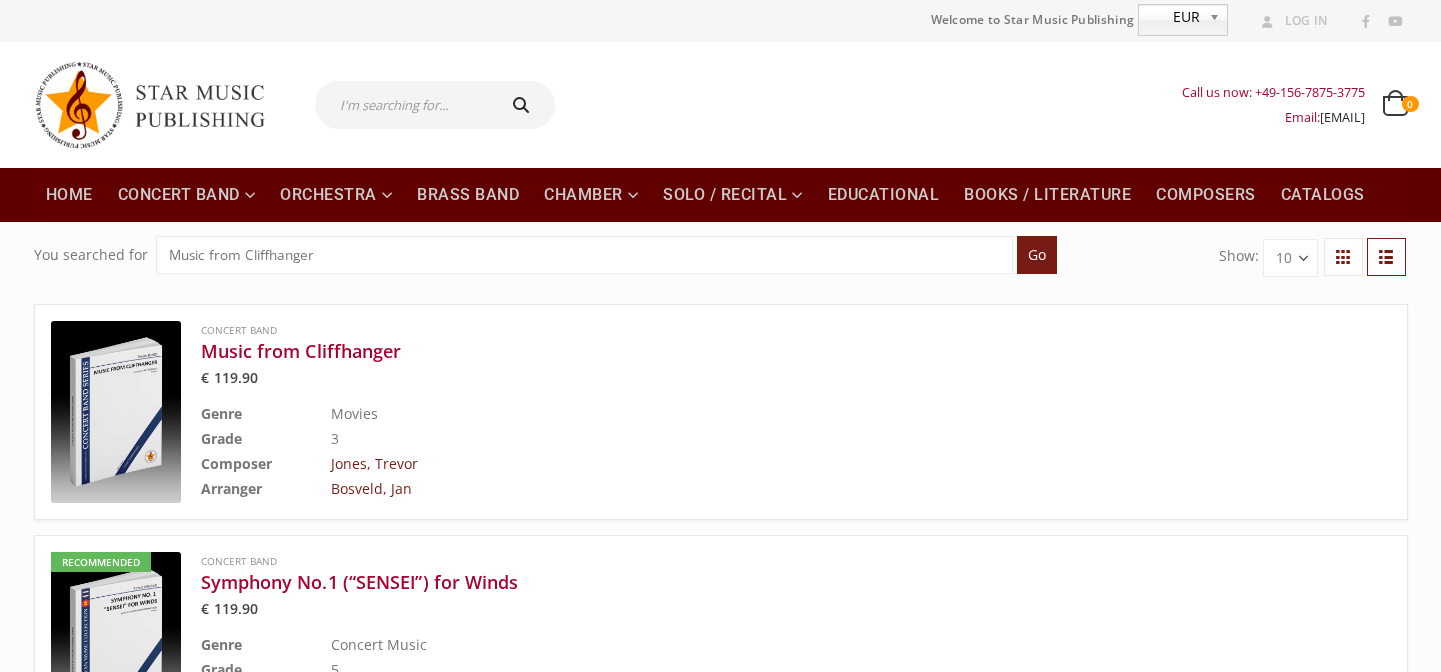 scroll, scrollTop: 0, scrollLeft: 0, axis: both 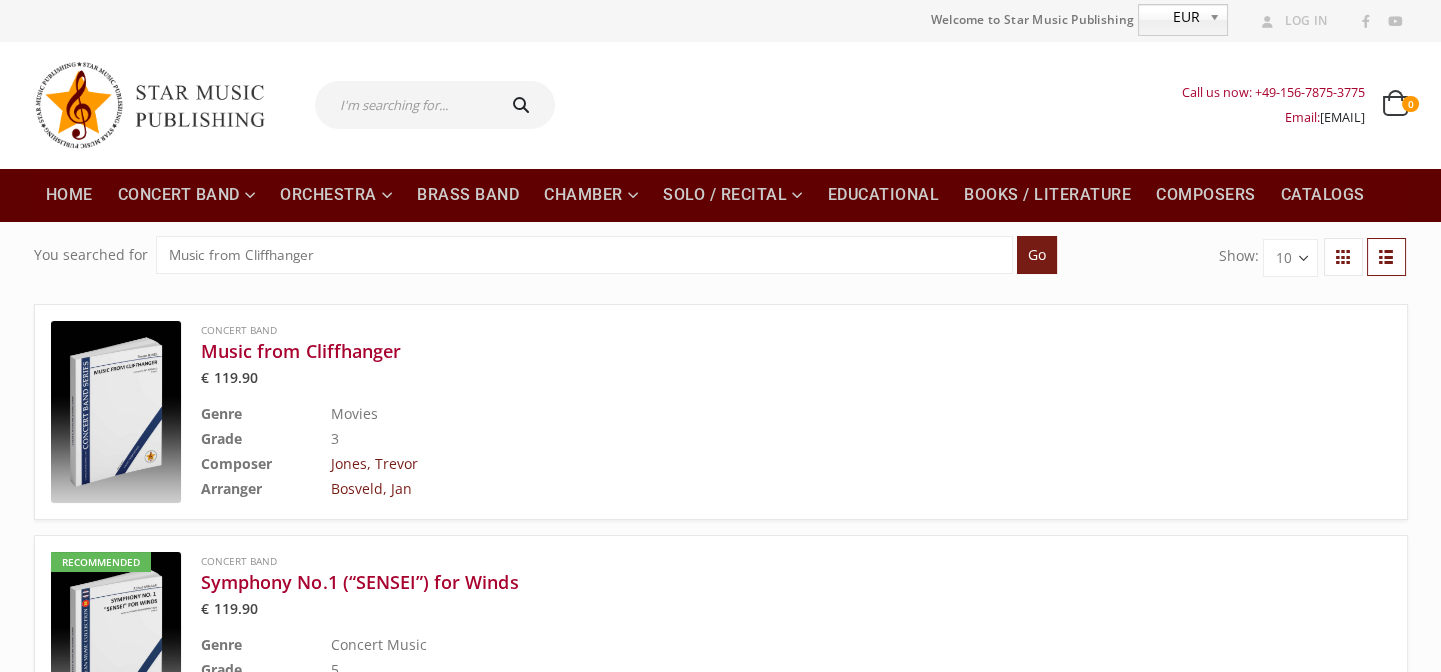 click at bounding box center [403, 105] 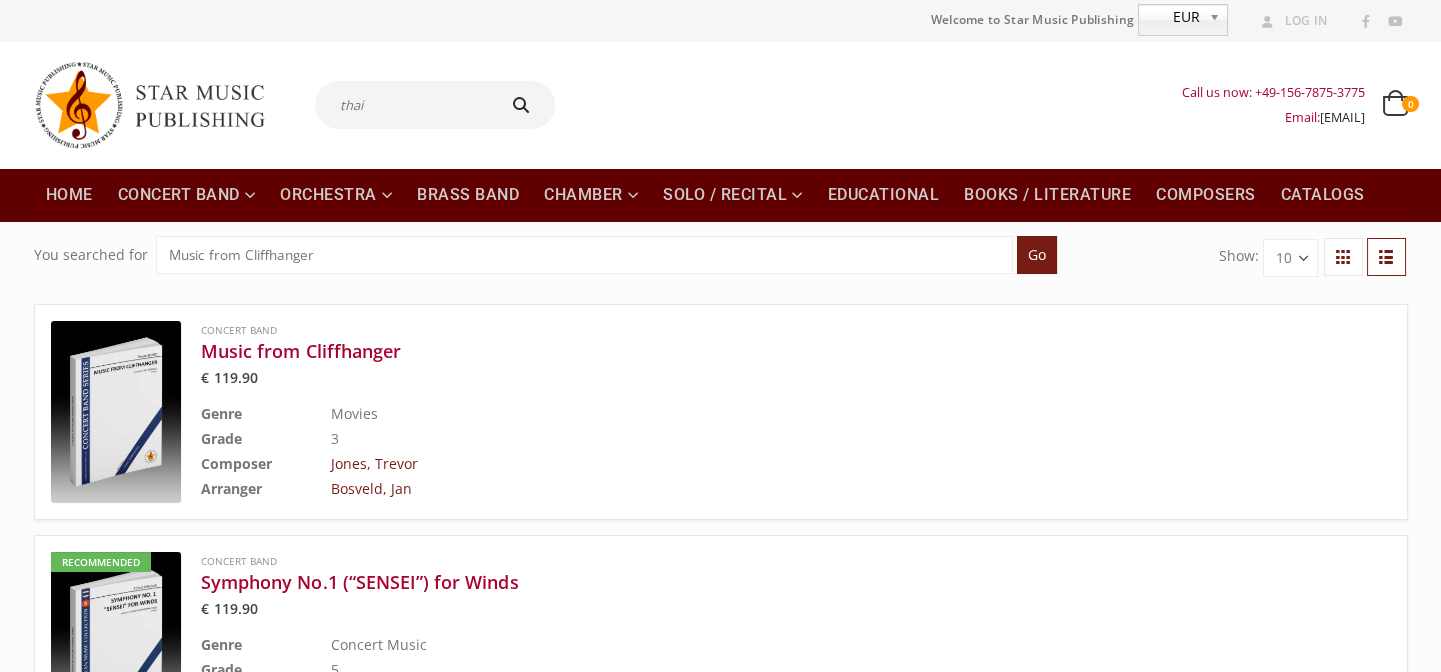 type on "[NATIONALITY]" 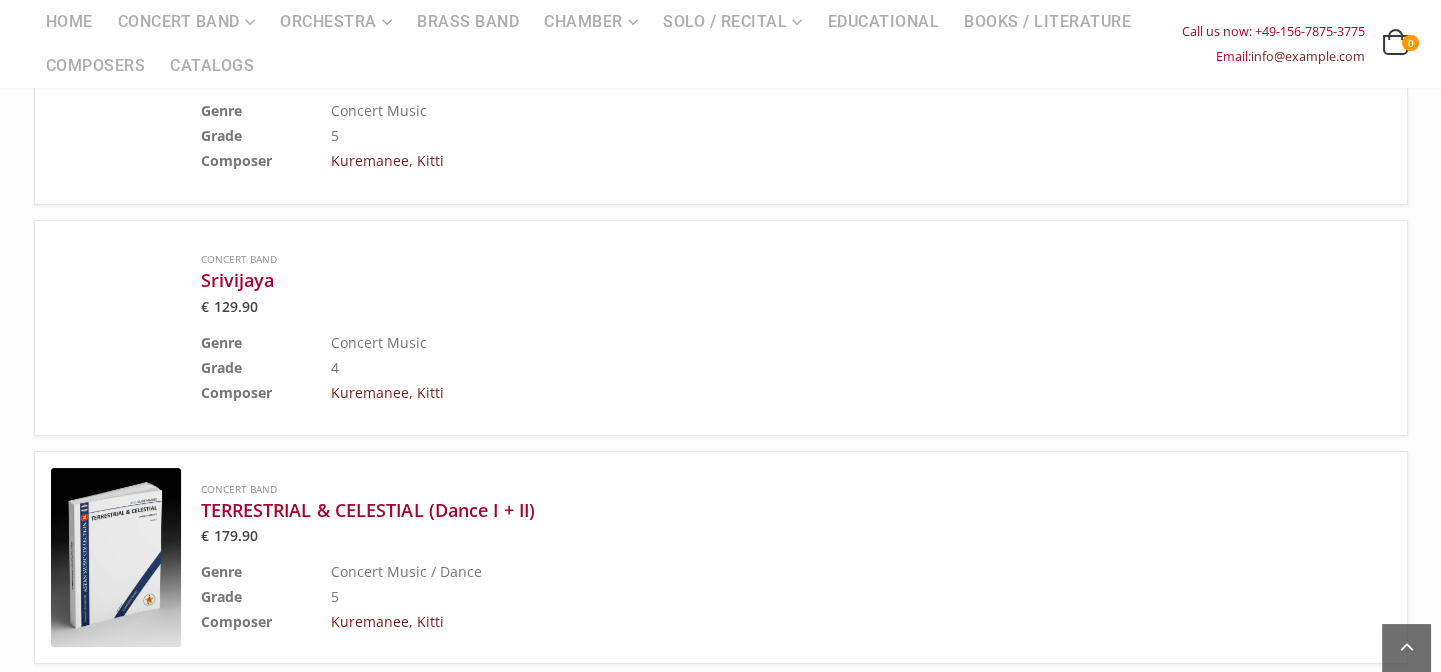 scroll, scrollTop: 636, scrollLeft: 0, axis: vertical 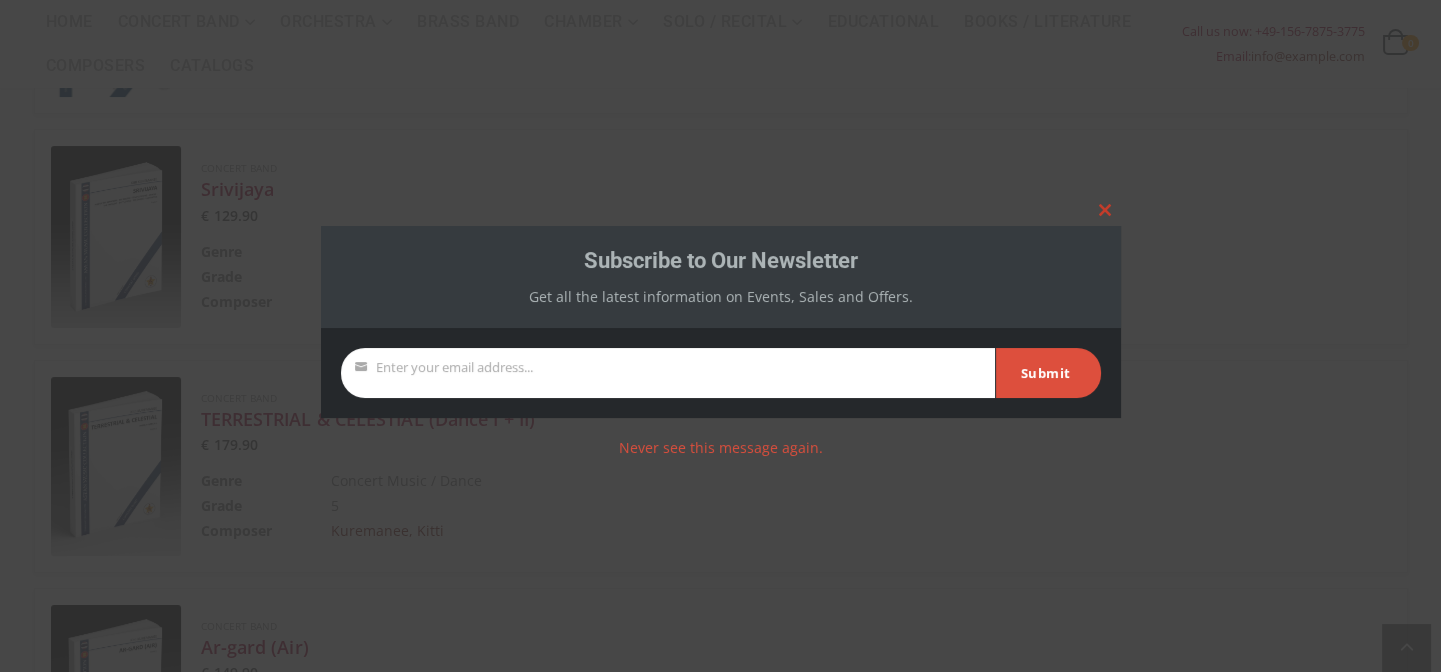 click on "Close this module" at bounding box center [1105, 210] 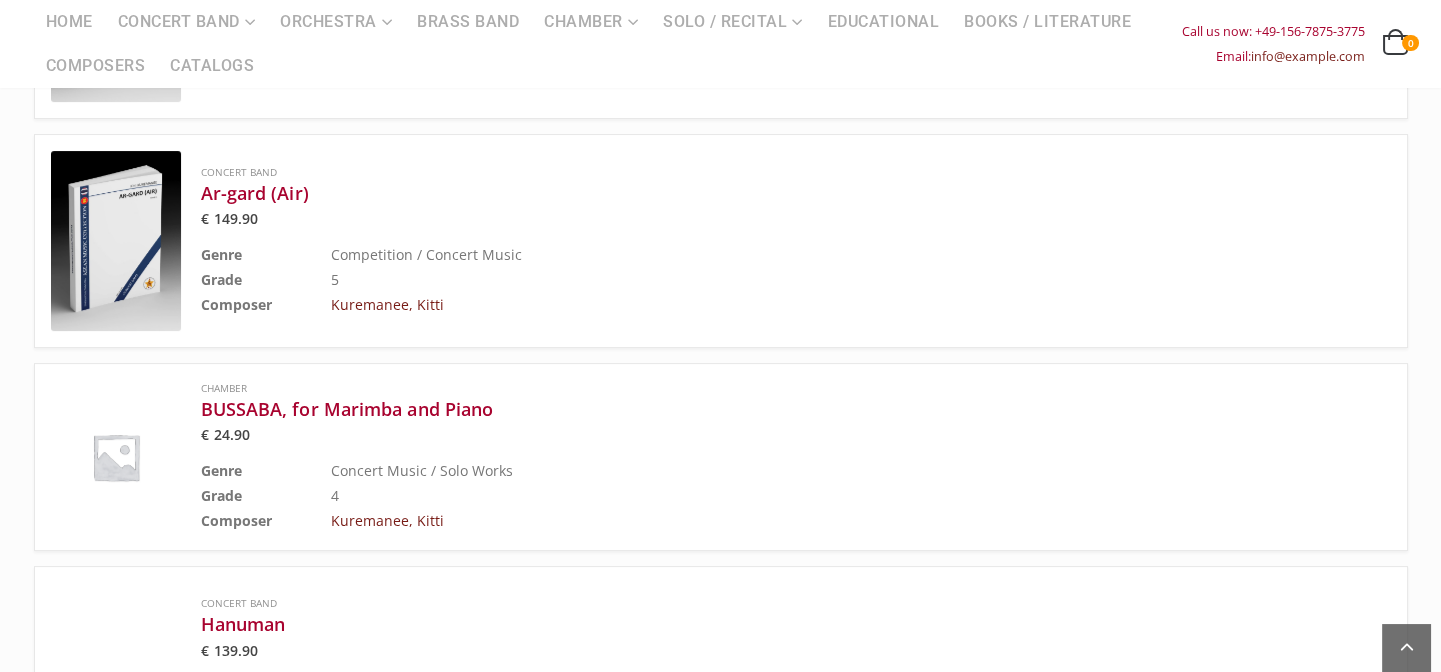 scroll, scrollTop: 909, scrollLeft: 0, axis: vertical 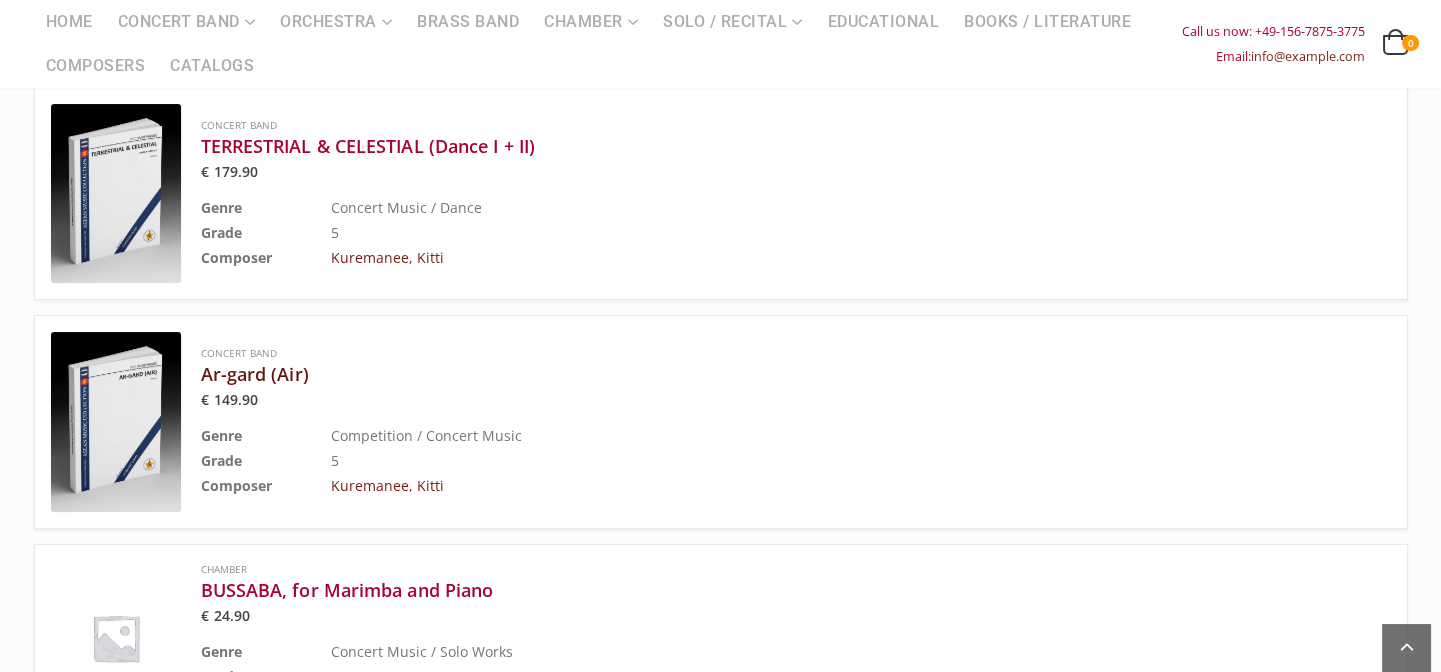 click on "Ar-gard (Air)" at bounding box center (746, 374) 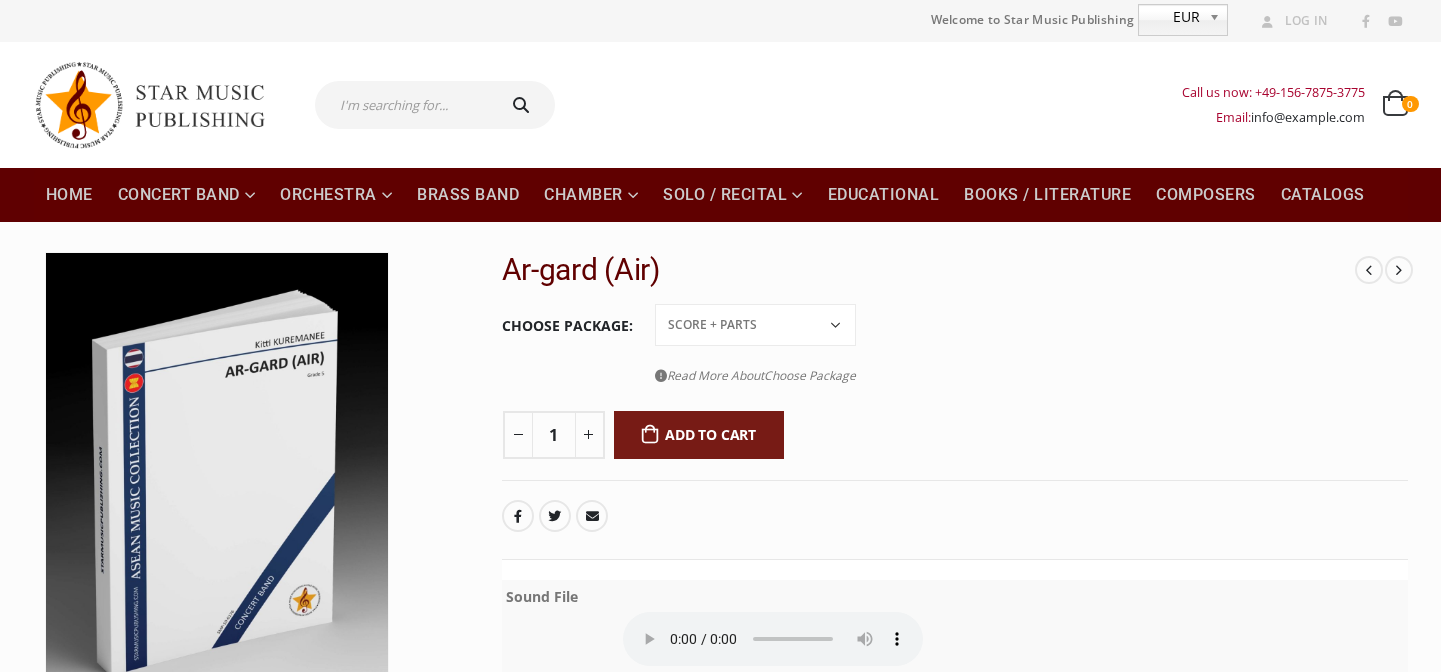 scroll, scrollTop: 0, scrollLeft: 0, axis: both 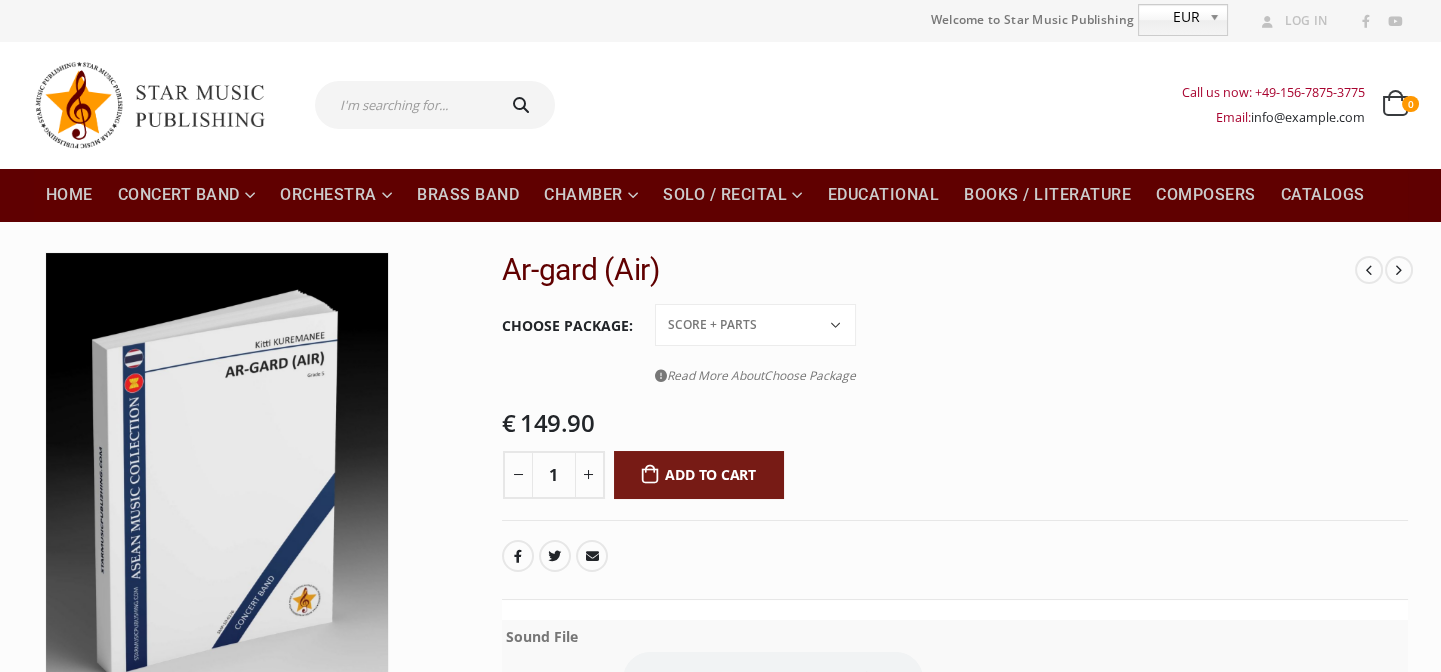 drag, startPoint x: 325, startPoint y: 264, endPoint x: 840, endPoint y: 302, distance: 516.4 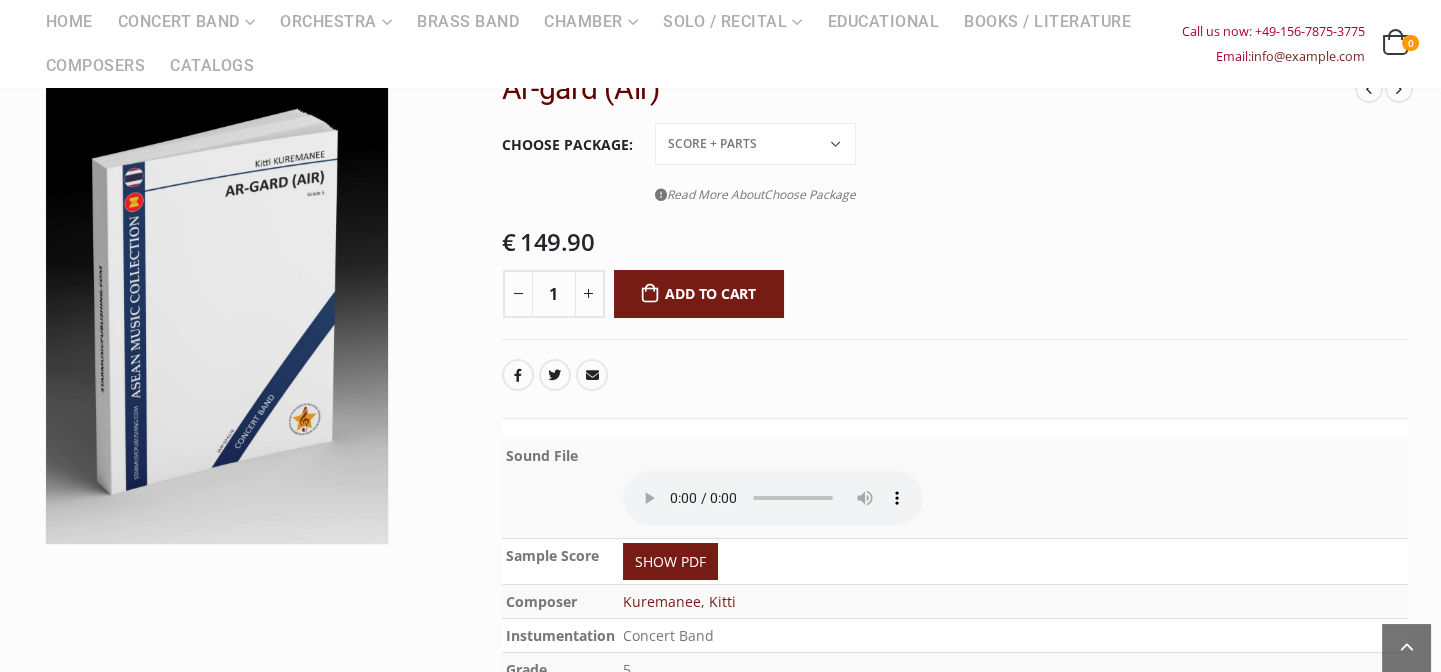 scroll, scrollTop: 272, scrollLeft: 0, axis: vertical 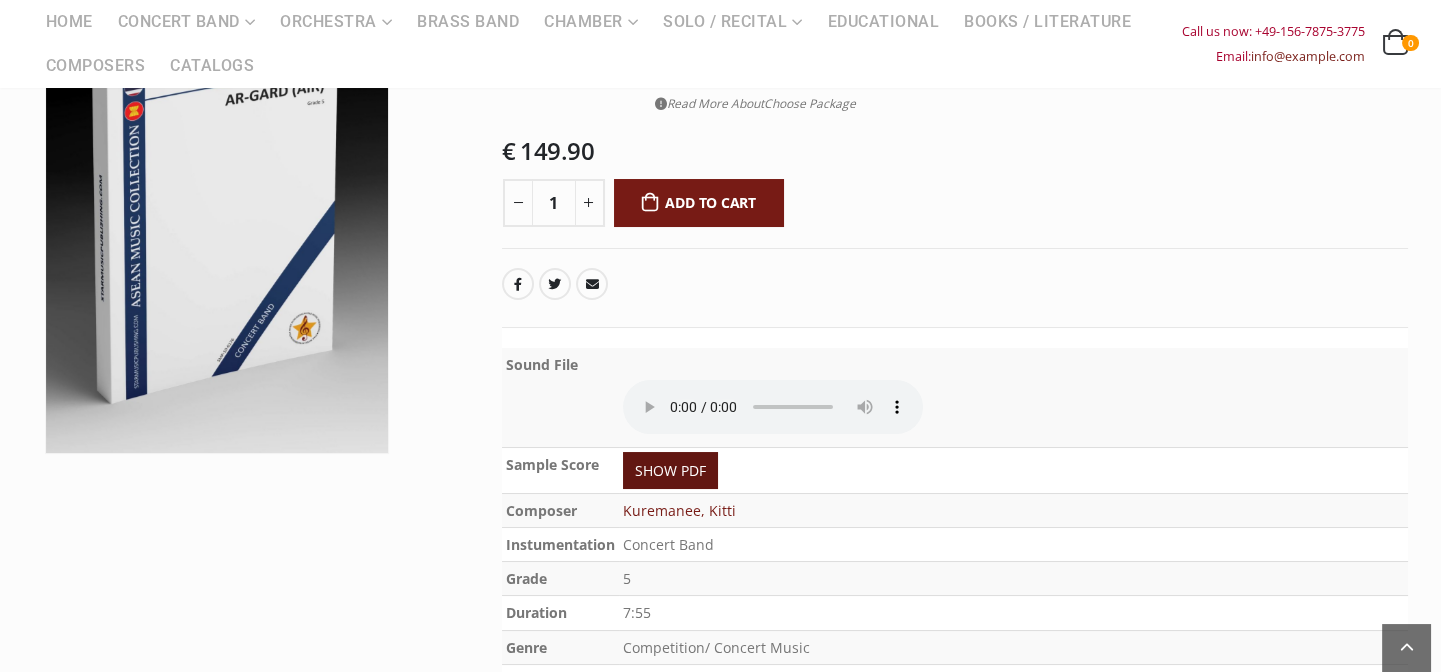 click on "SHOW PDF" at bounding box center [670, 470] 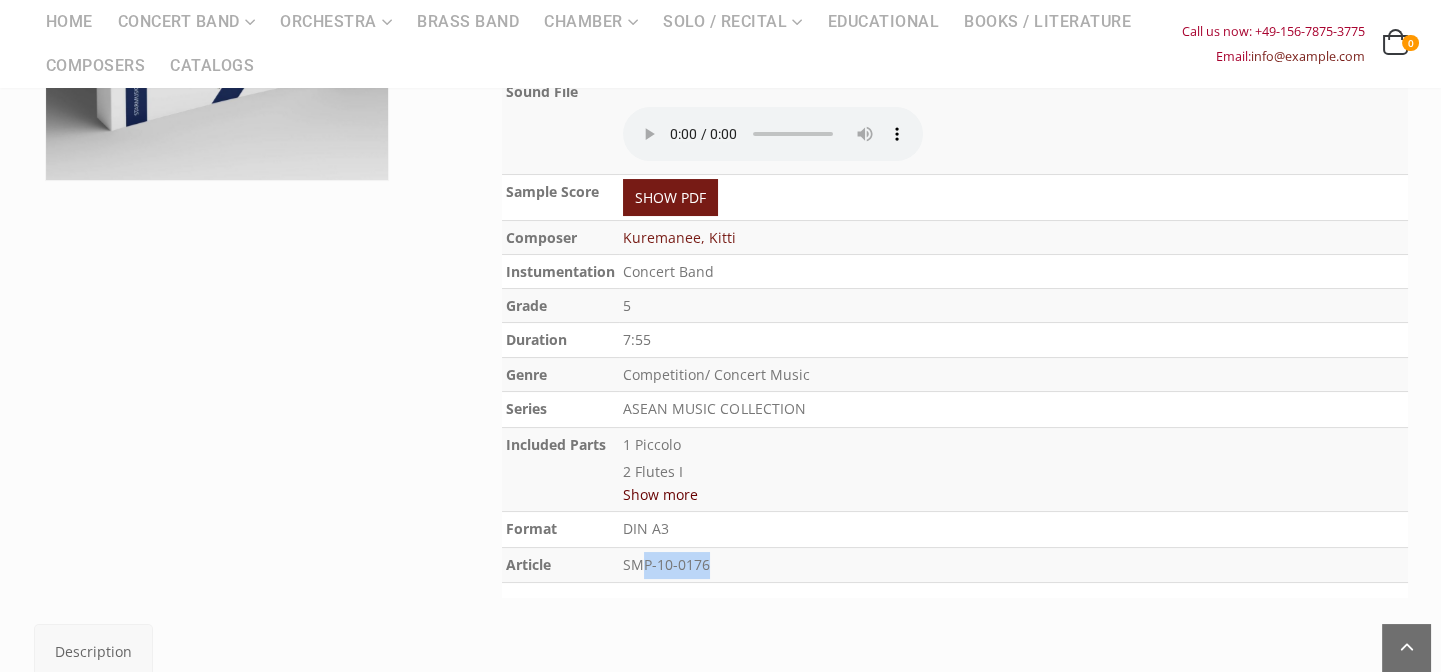 drag, startPoint x: 739, startPoint y: 557, endPoint x: 755, endPoint y: 557, distance: 16 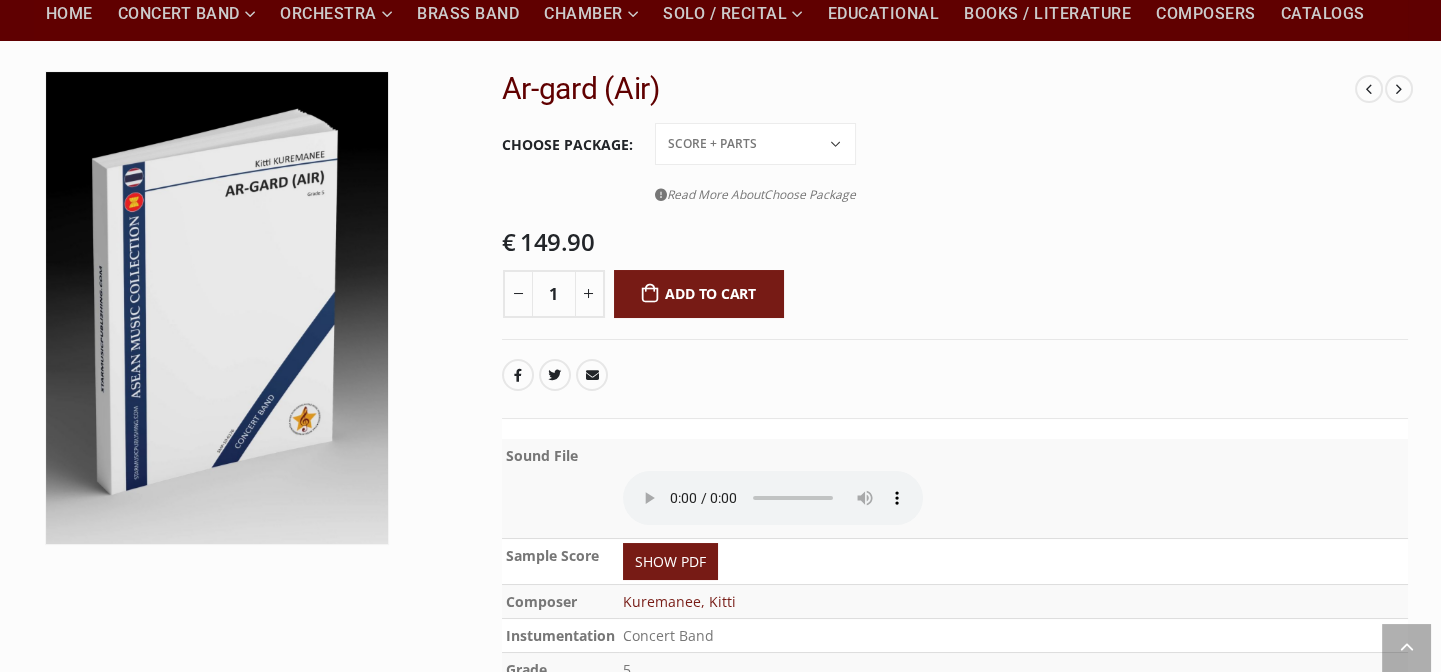 scroll, scrollTop: 90, scrollLeft: 0, axis: vertical 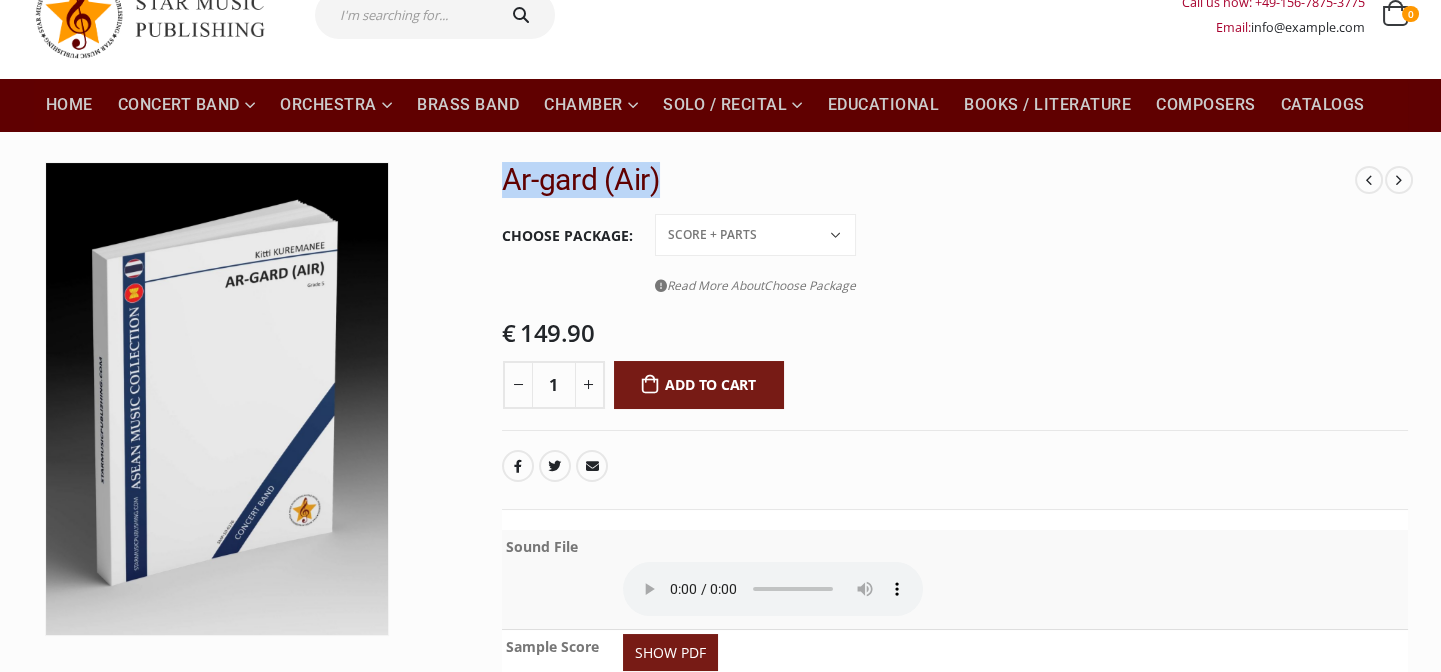 drag, startPoint x: 499, startPoint y: 176, endPoint x: 674, endPoint y: 172, distance: 175.04572 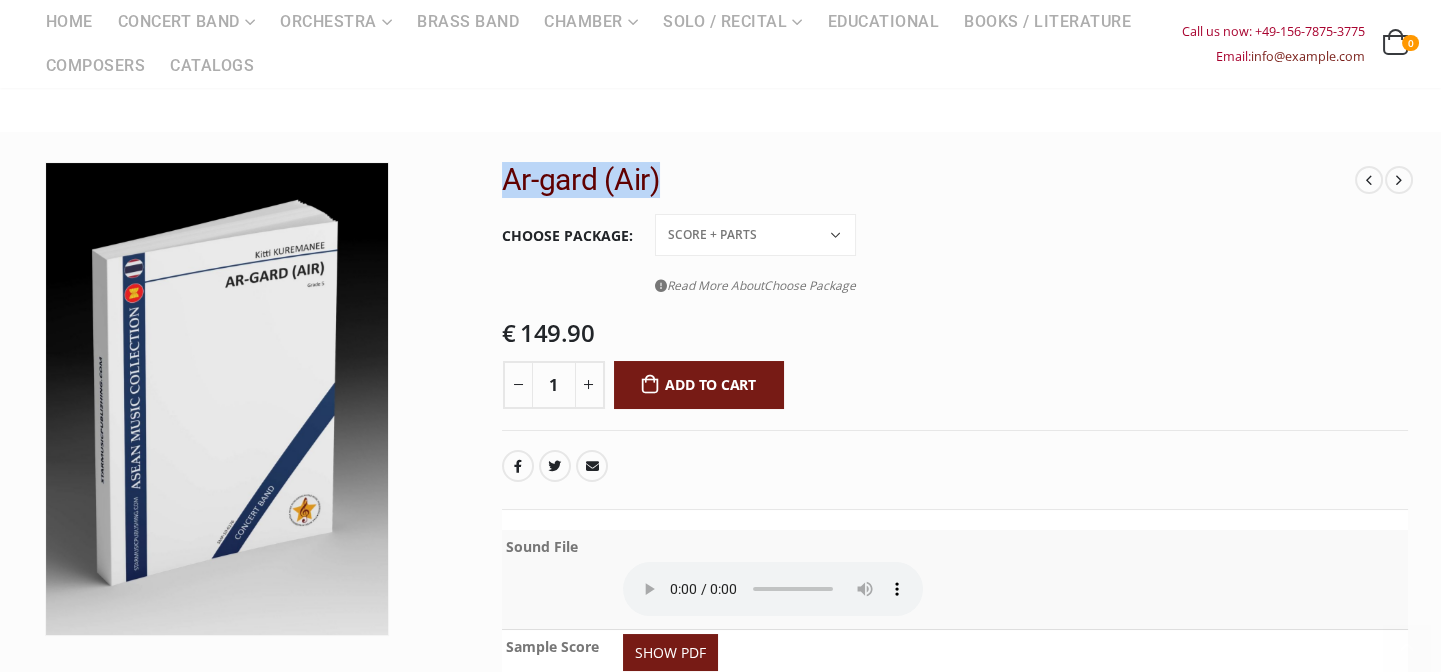 scroll, scrollTop: 454, scrollLeft: 0, axis: vertical 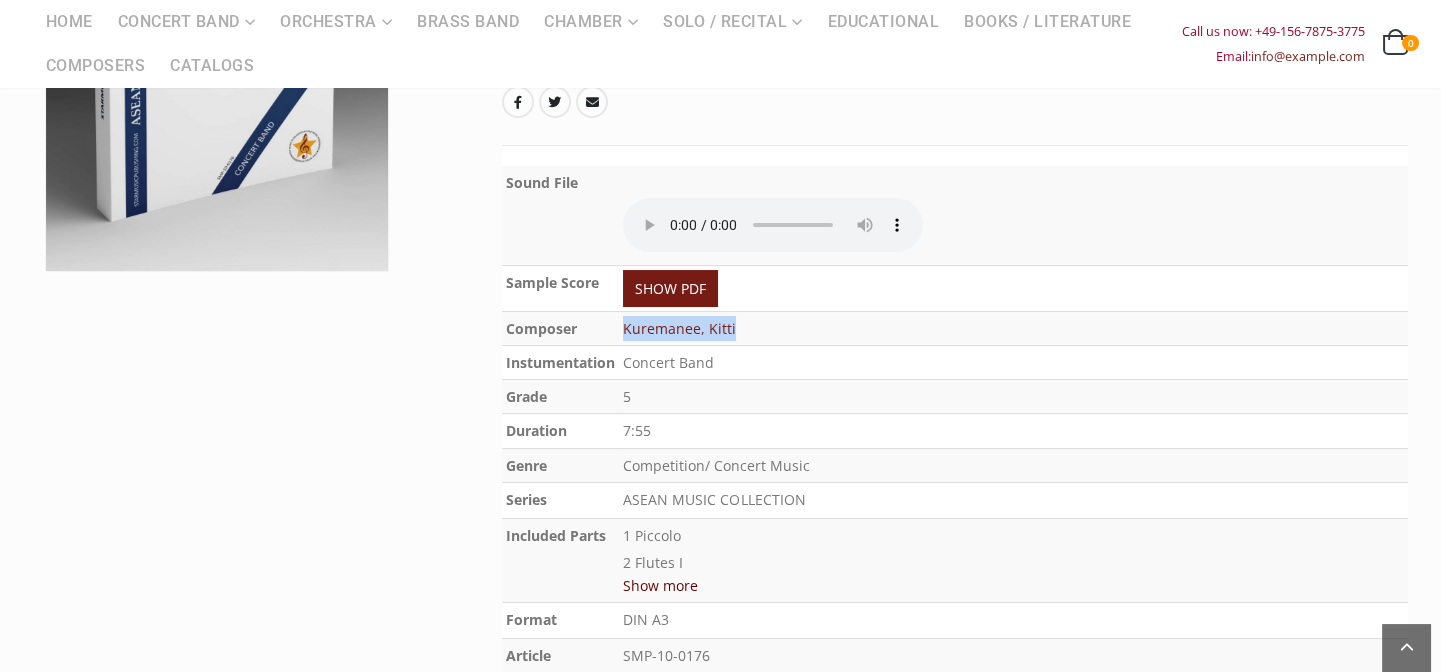 drag, startPoint x: 777, startPoint y: 322, endPoint x: 621, endPoint y: 328, distance: 156.11534 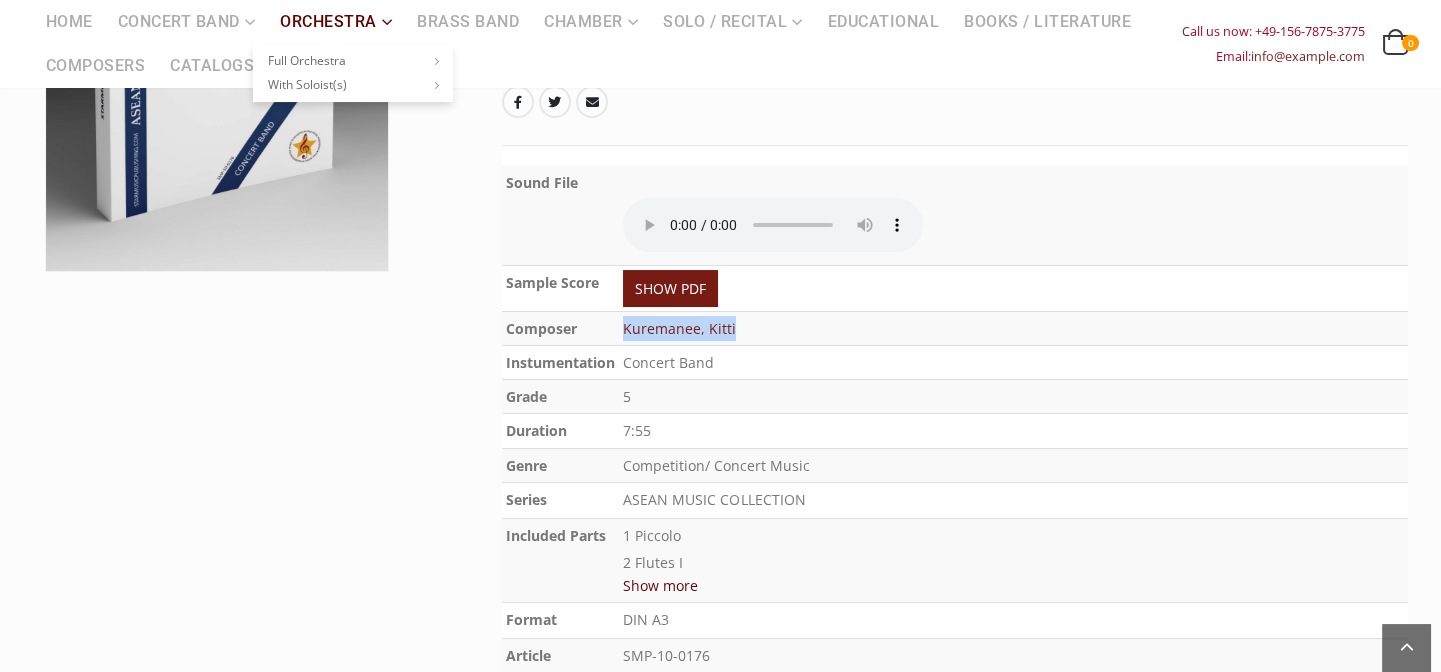 copy on "Kuremanee, Kitti" 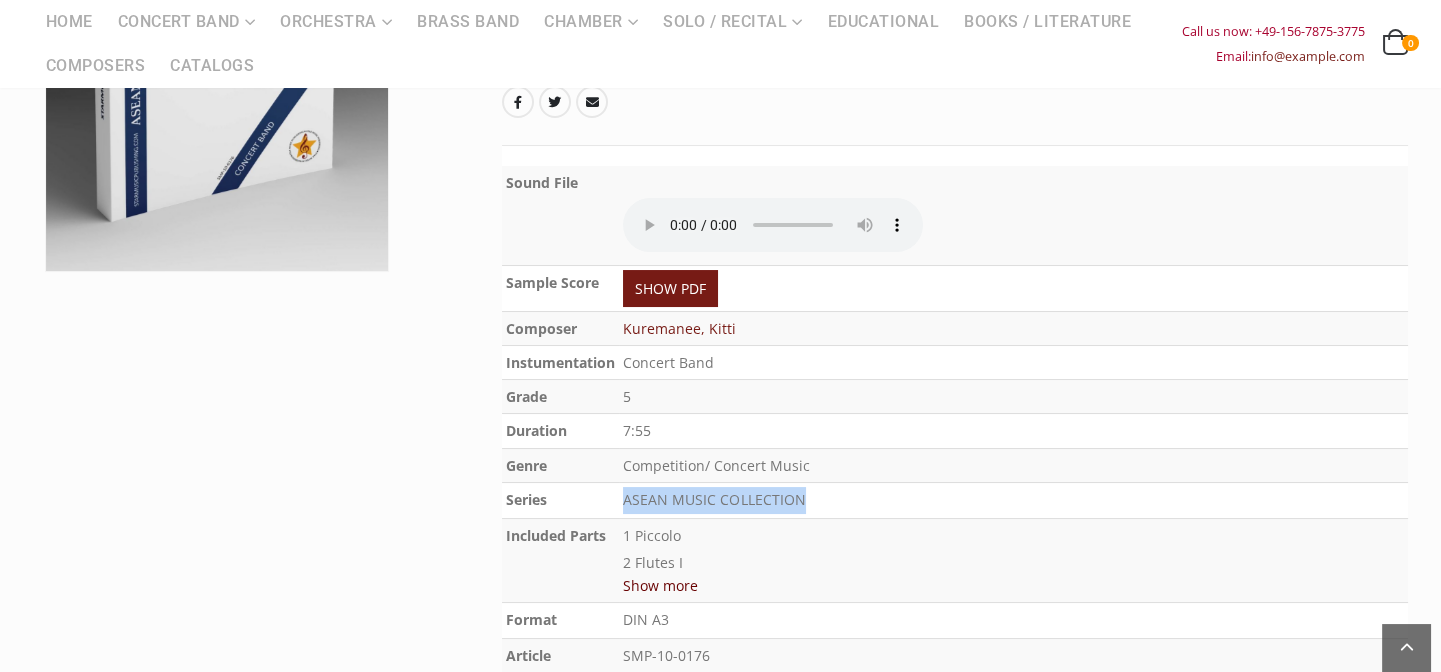 drag, startPoint x: 818, startPoint y: 499, endPoint x: 624, endPoint y: 509, distance: 194.25757 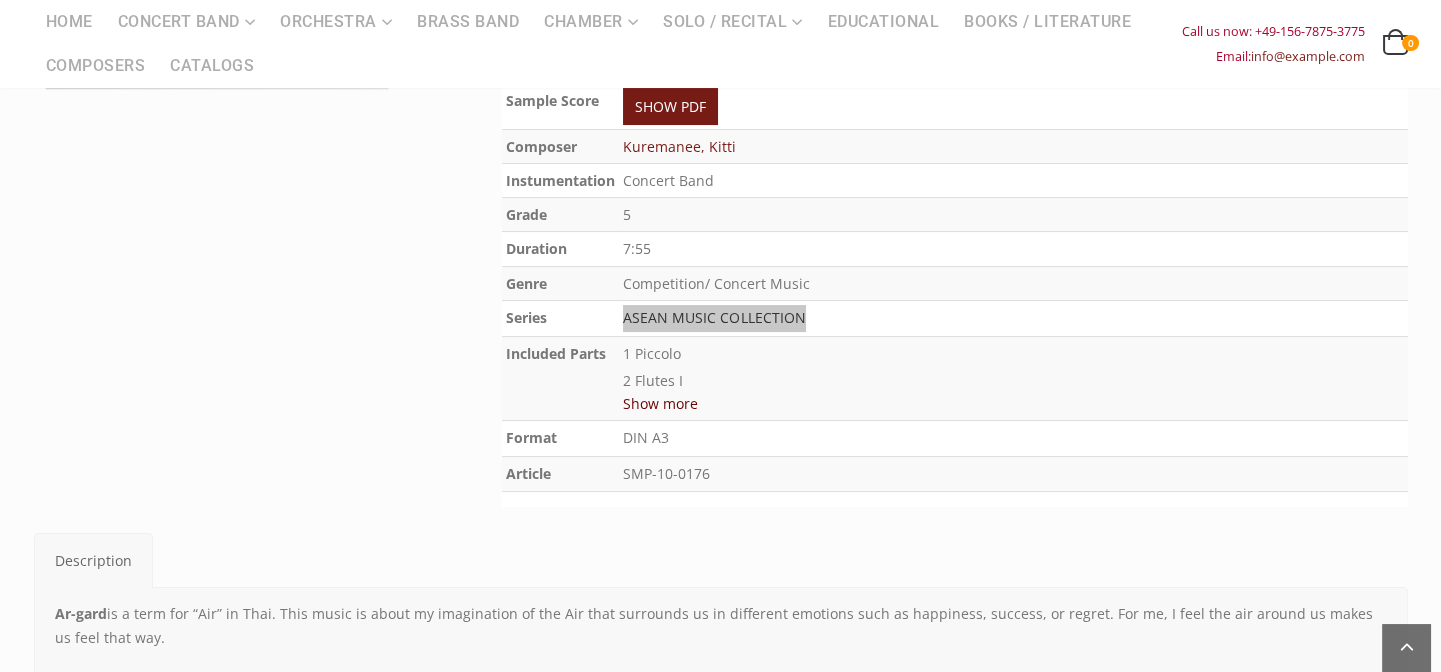 scroll, scrollTop: 727, scrollLeft: 0, axis: vertical 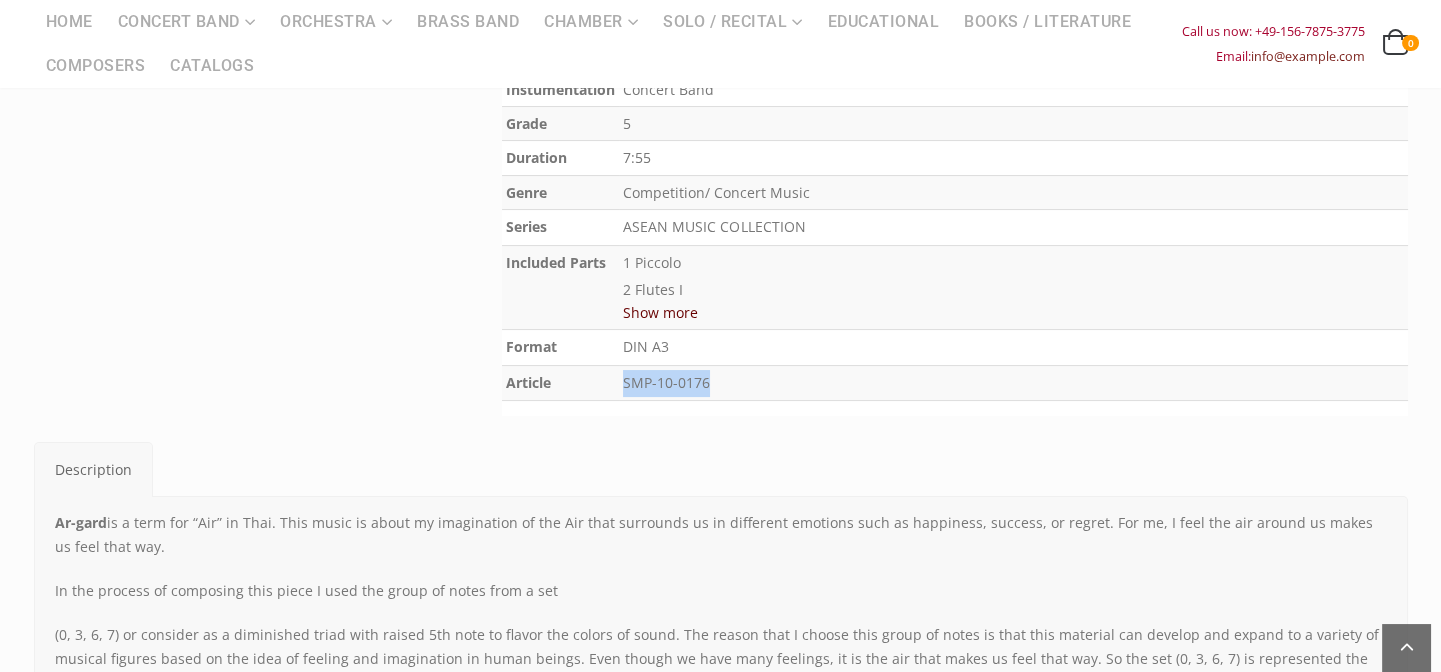 drag, startPoint x: 724, startPoint y: 383, endPoint x: 624, endPoint y: 380, distance: 100.04499 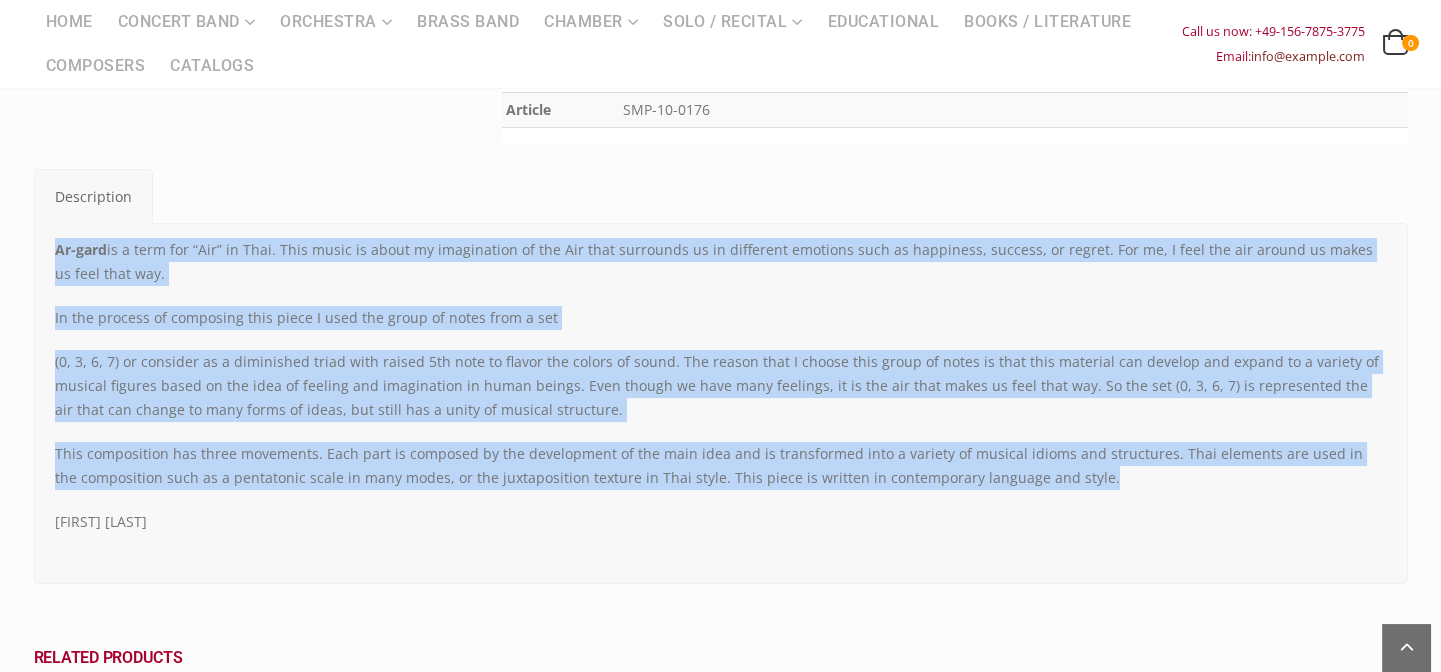 drag, startPoint x: 1074, startPoint y: 481, endPoint x: 45, endPoint y: 236, distance: 1057.7646 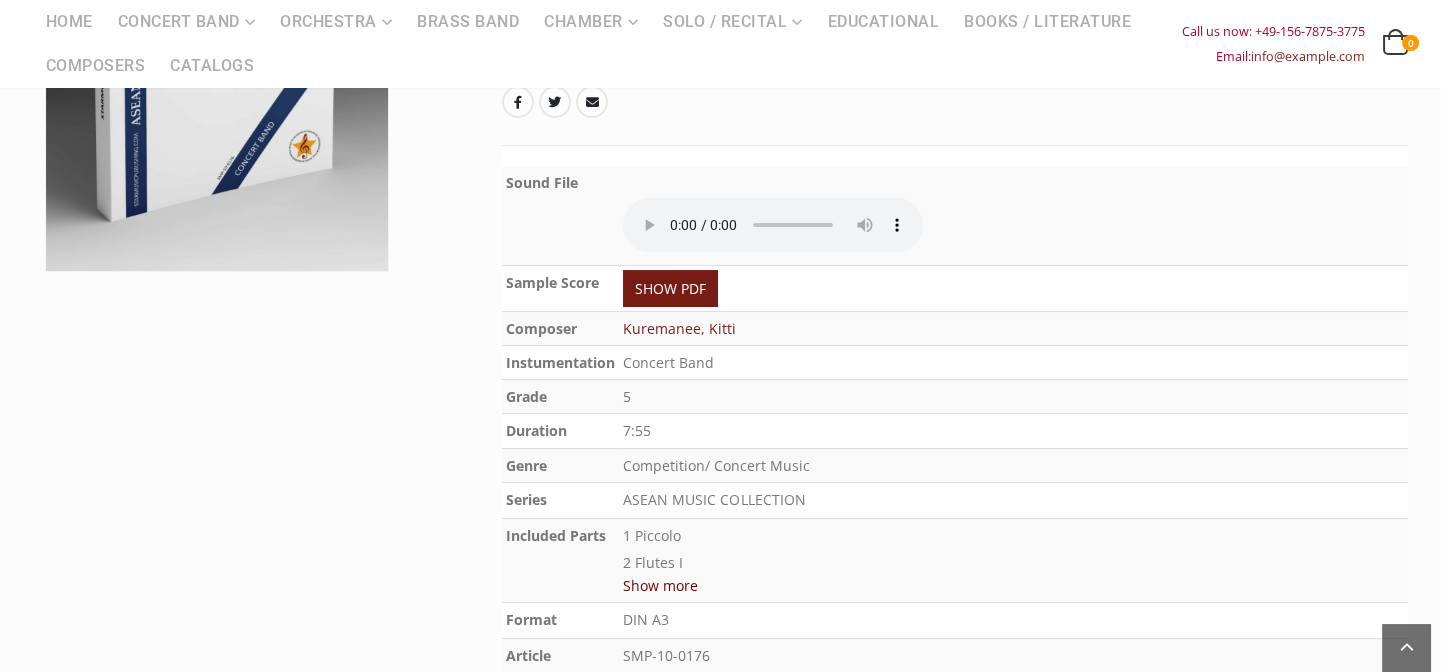 scroll, scrollTop: 0, scrollLeft: 0, axis: both 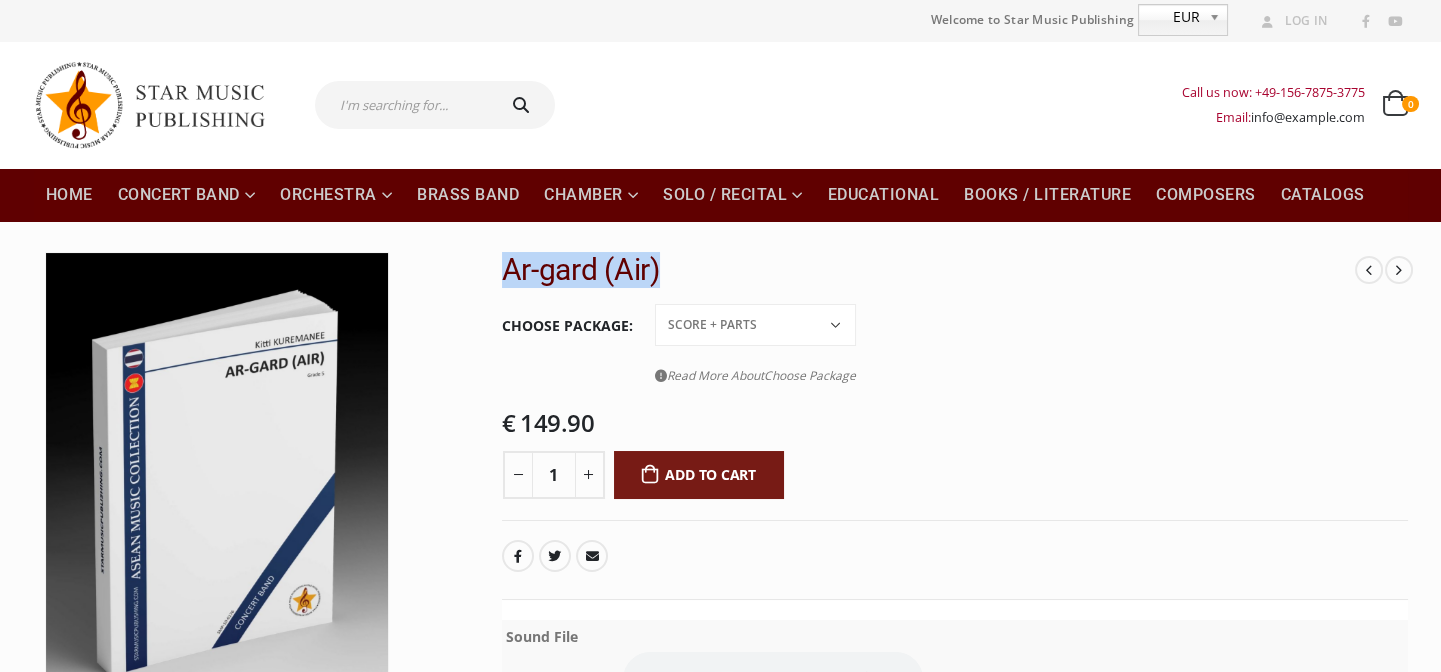 drag, startPoint x: 485, startPoint y: 263, endPoint x: 690, endPoint y: 266, distance: 205.02196 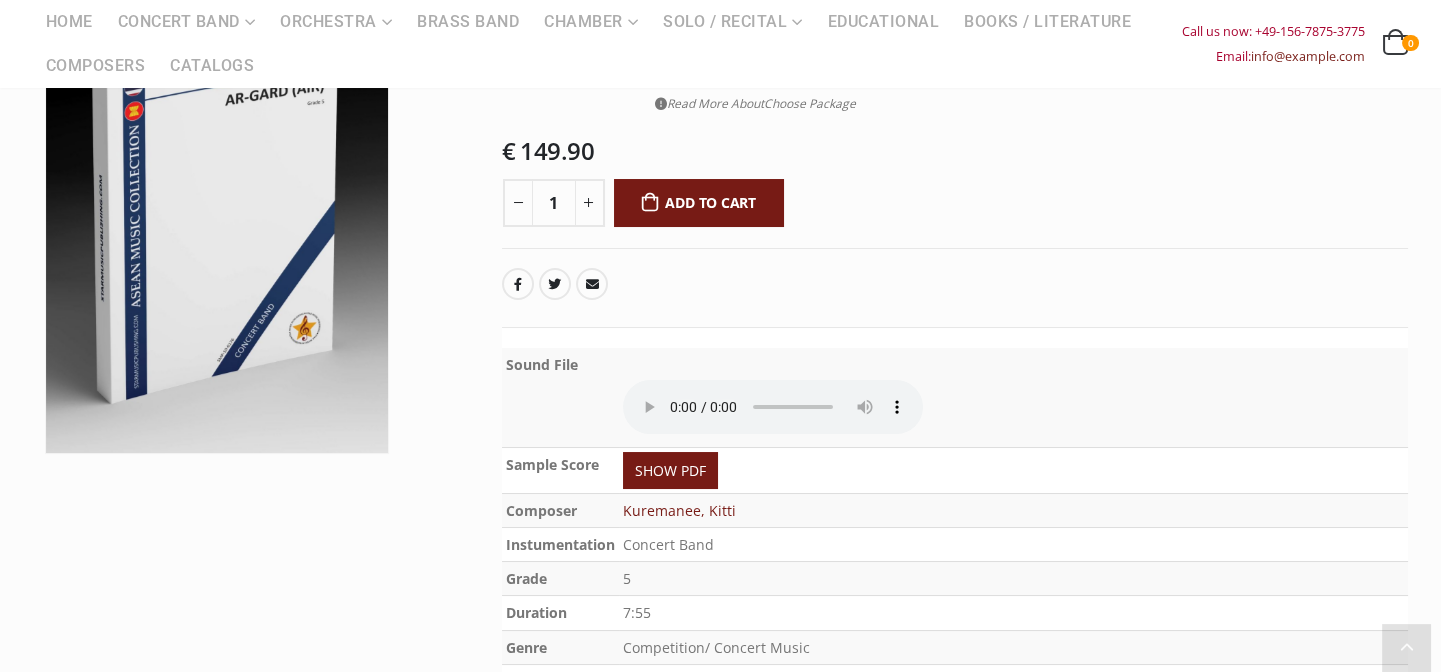 scroll, scrollTop: 454, scrollLeft: 0, axis: vertical 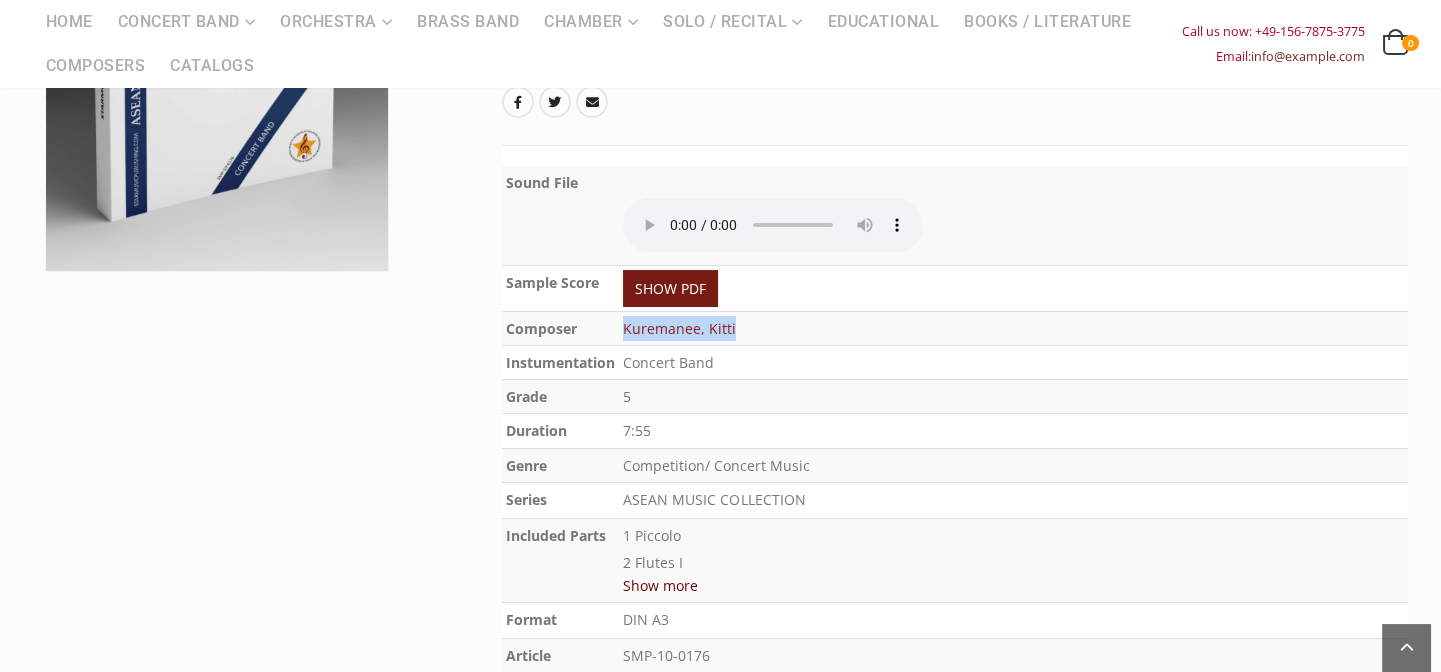 drag, startPoint x: 790, startPoint y: 323, endPoint x: 623, endPoint y: 328, distance: 167.07483 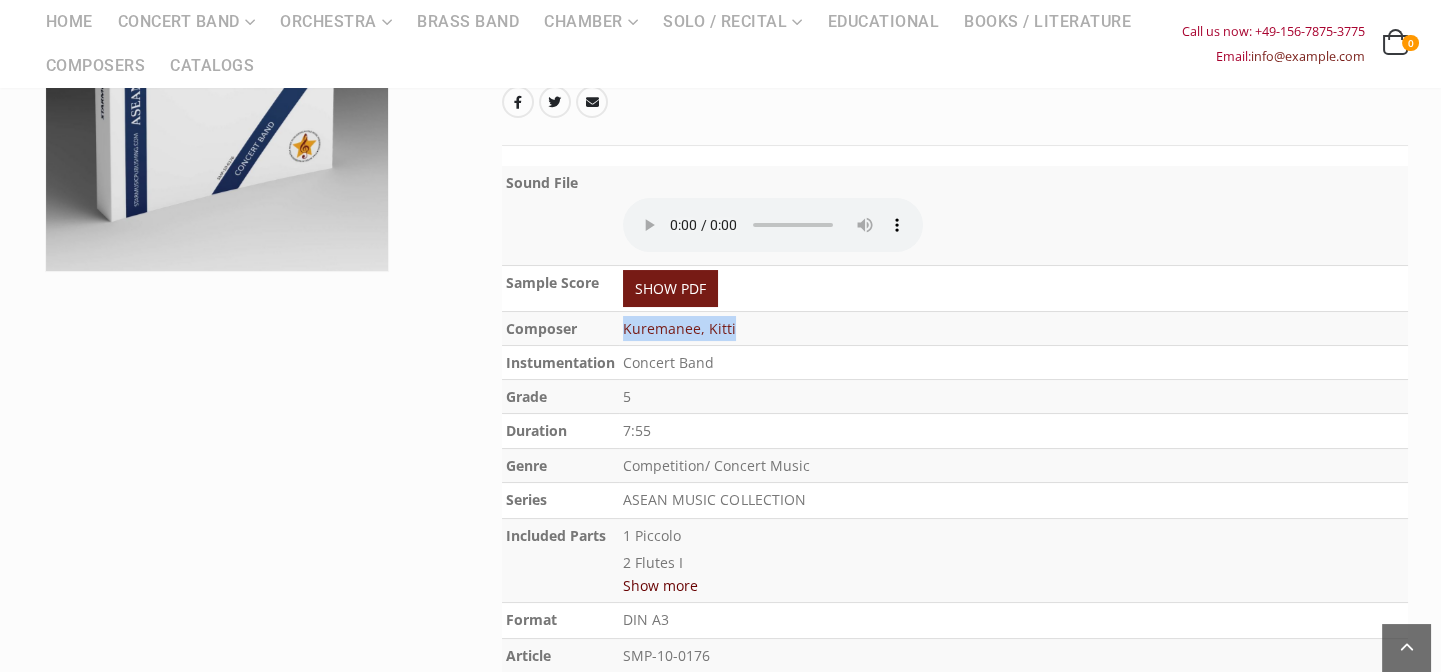 copy on "Kuremanee, Kitti" 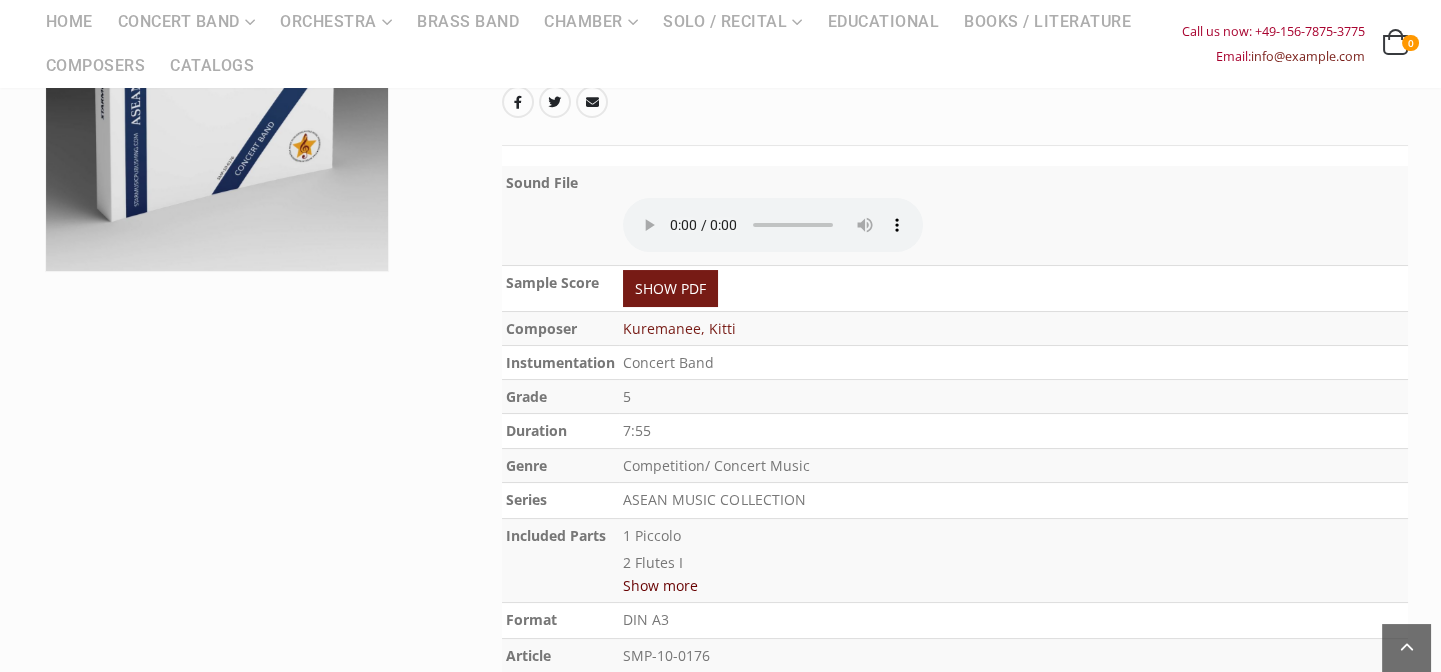 drag, startPoint x: 730, startPoint y: 350, endPoint x: 624, endPoint y: 358, distance: 106.30146 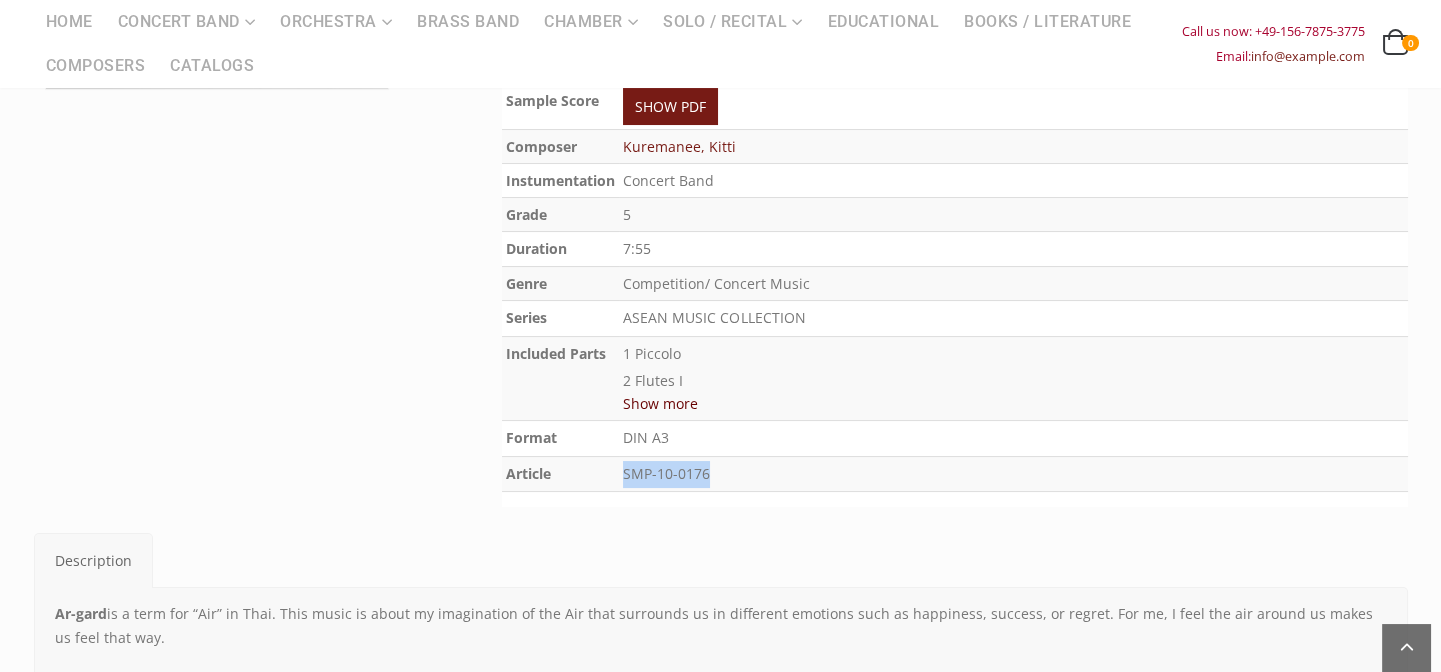 drag, startPoint x: 720, startPoint y: 471, endPoint x: 621, endPoint y: 476, distance: 99.12618 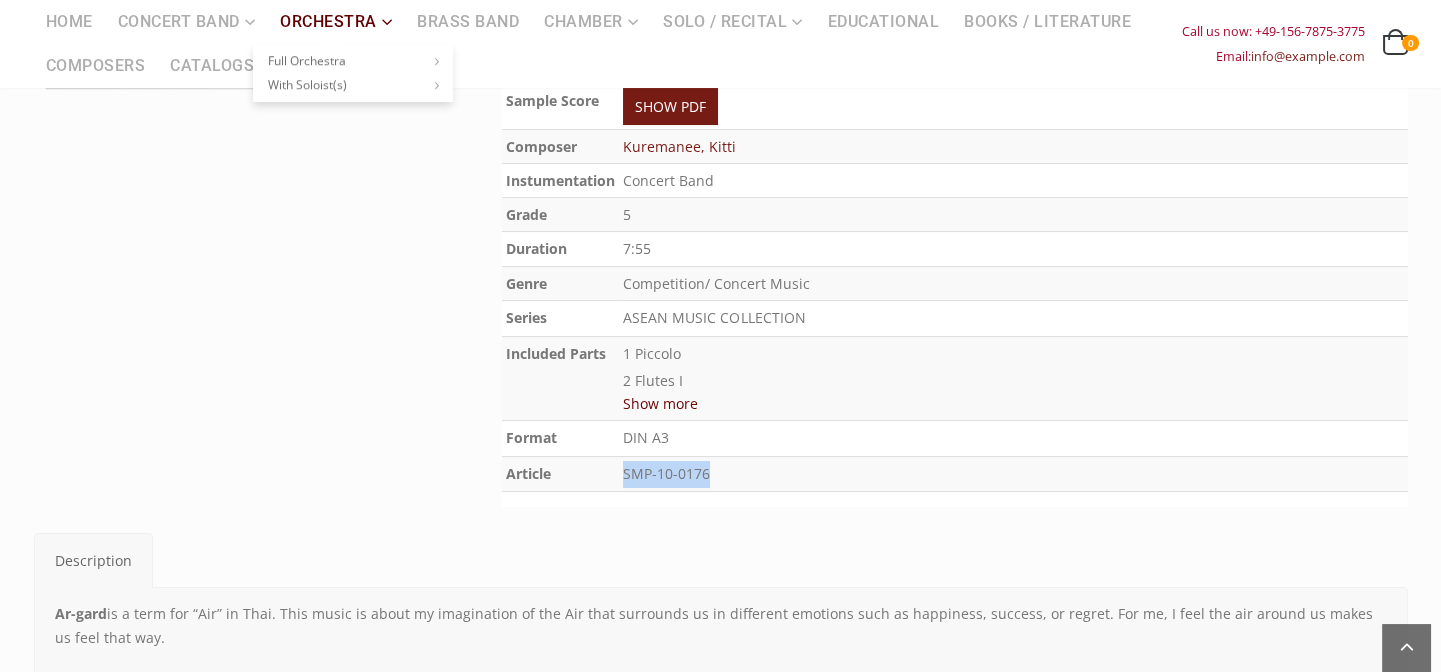 copy on "SMP-10-0176" 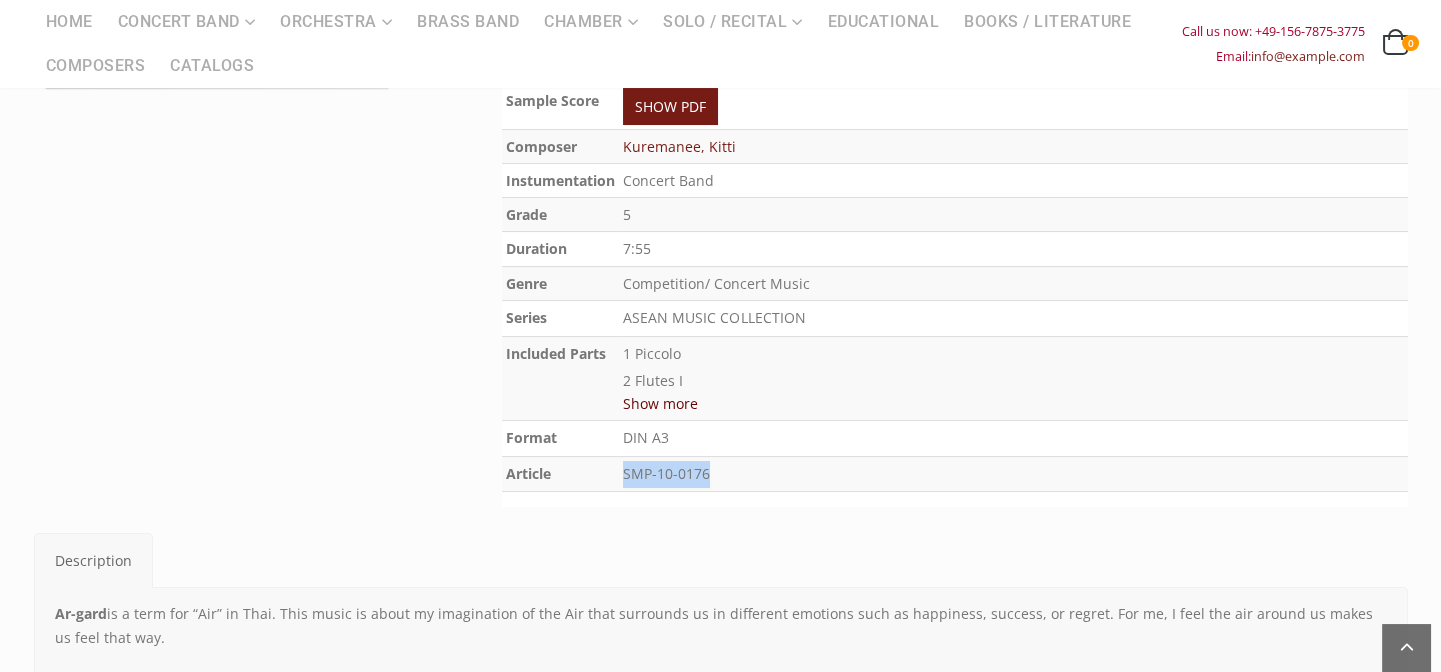 scroll, scrollTop: 1090, scrollLeft: 0, axis: vertical 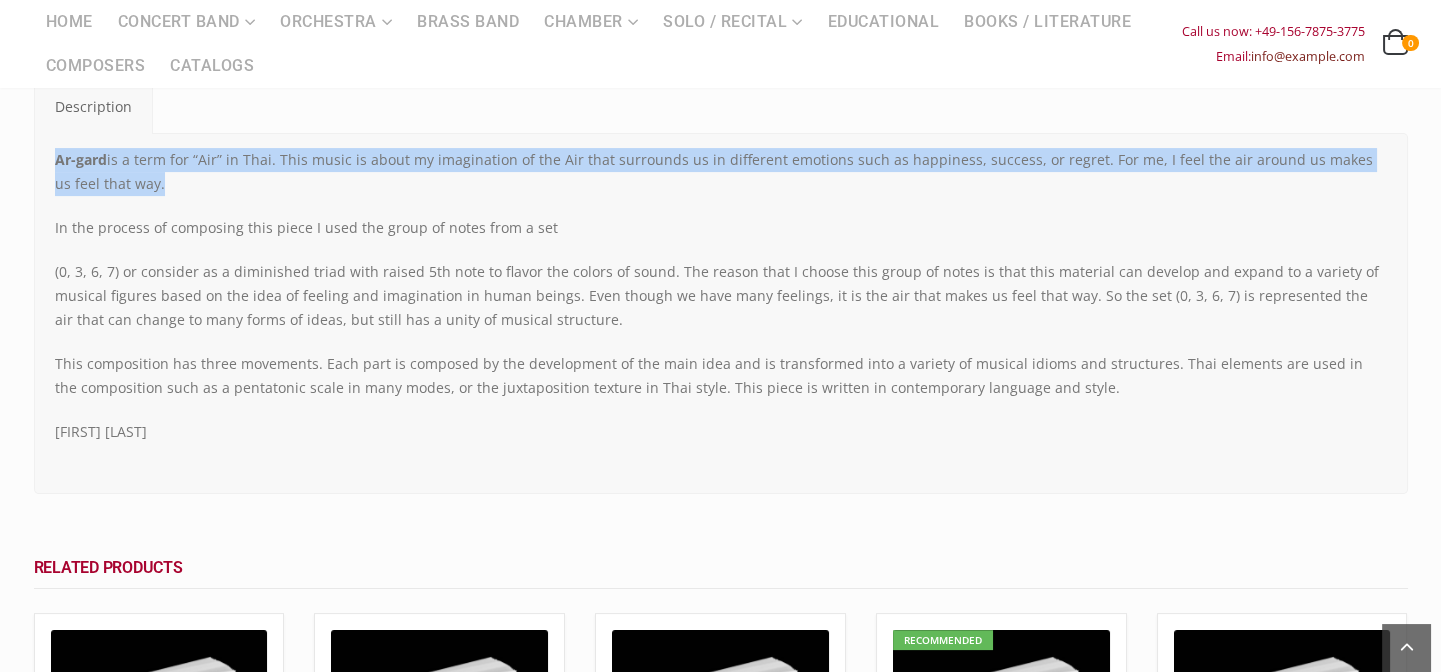 drag, startPoint x: 137, startPoint y: 186, endPoint x: 46, endPoint y: 153, distance: 96.79876 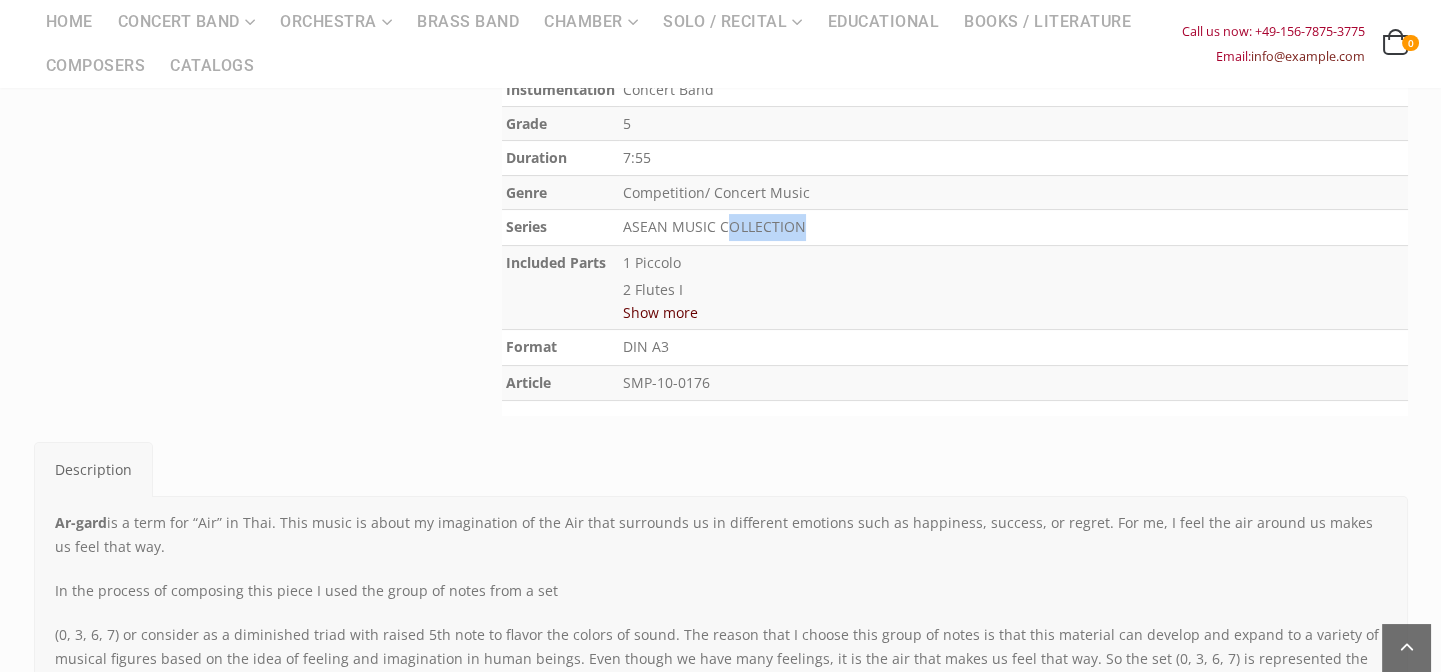 drag, startPoint x: 724, startPoint y: 223, endPoint x: 844, endPoint y: 224, distance: 120.004166 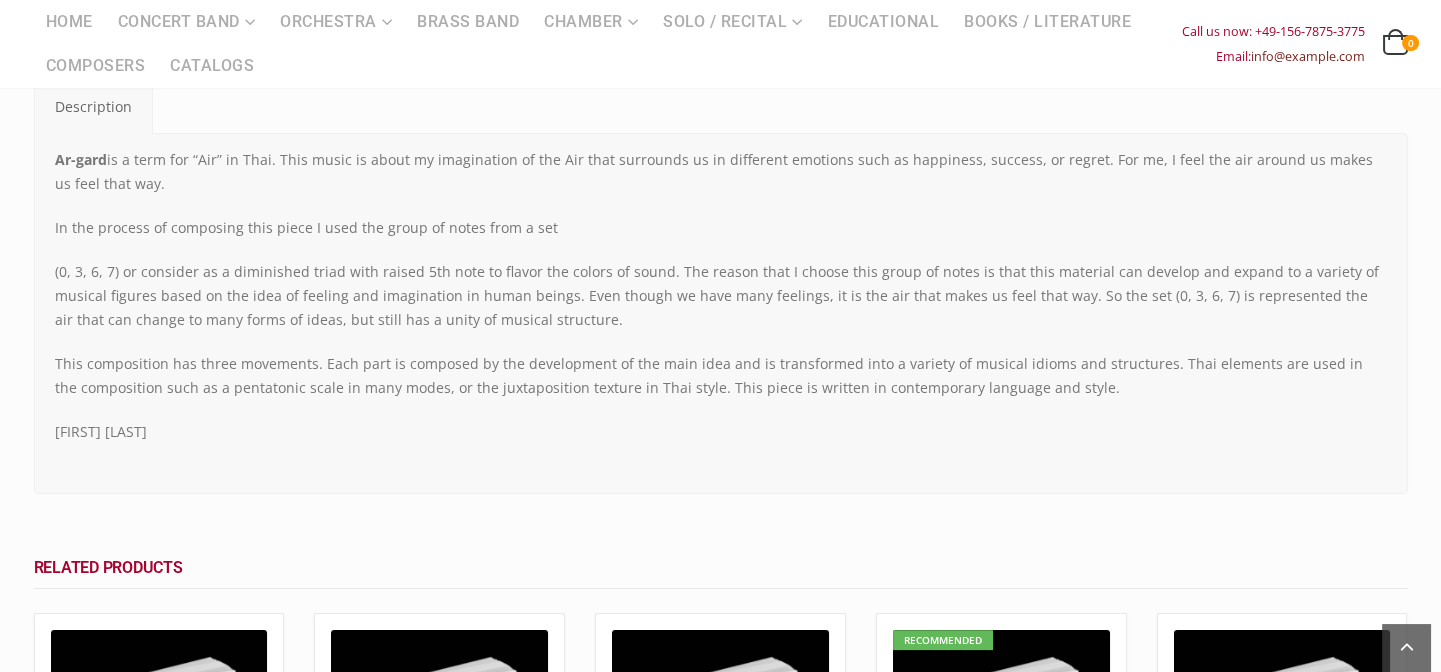 scroll, scrollTop: 1181, scrollLeft: 0, axis: vertical 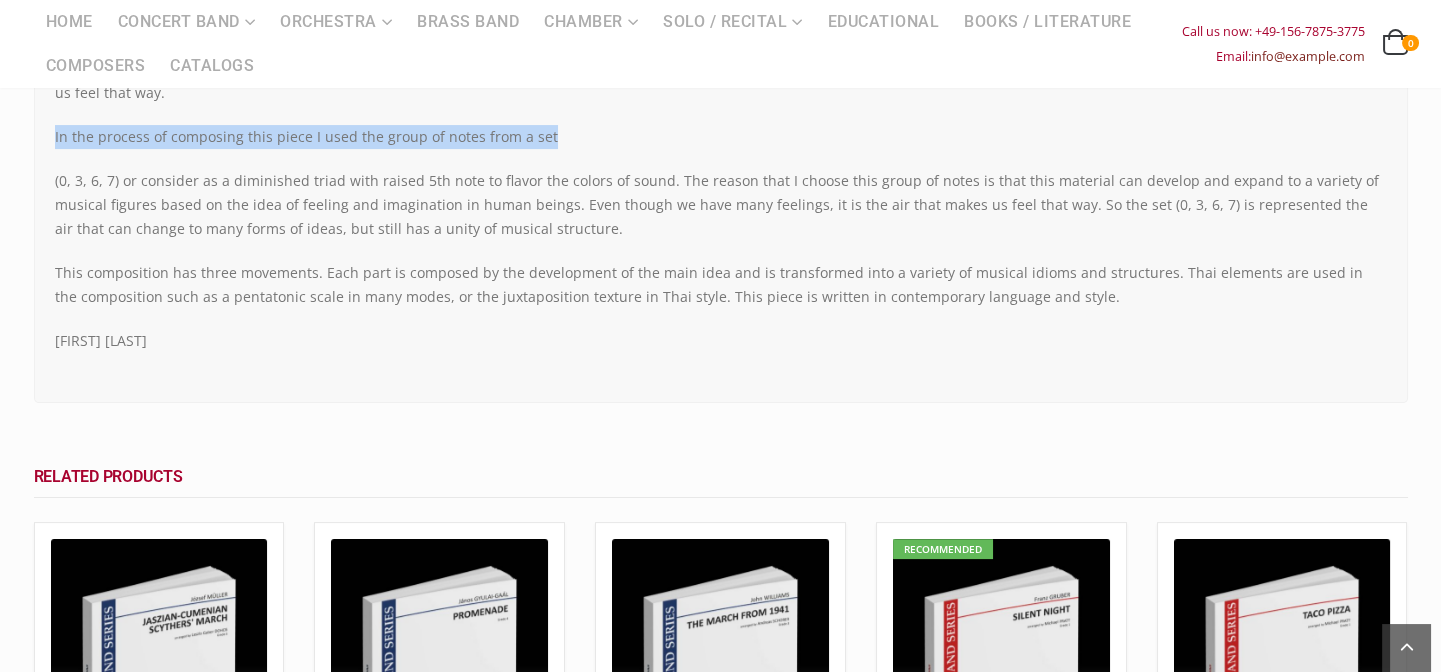 drag, startPoint x: 48, startPoint y: 128, endPoint x: 568, endPoint y: 123, distance: 520.02405 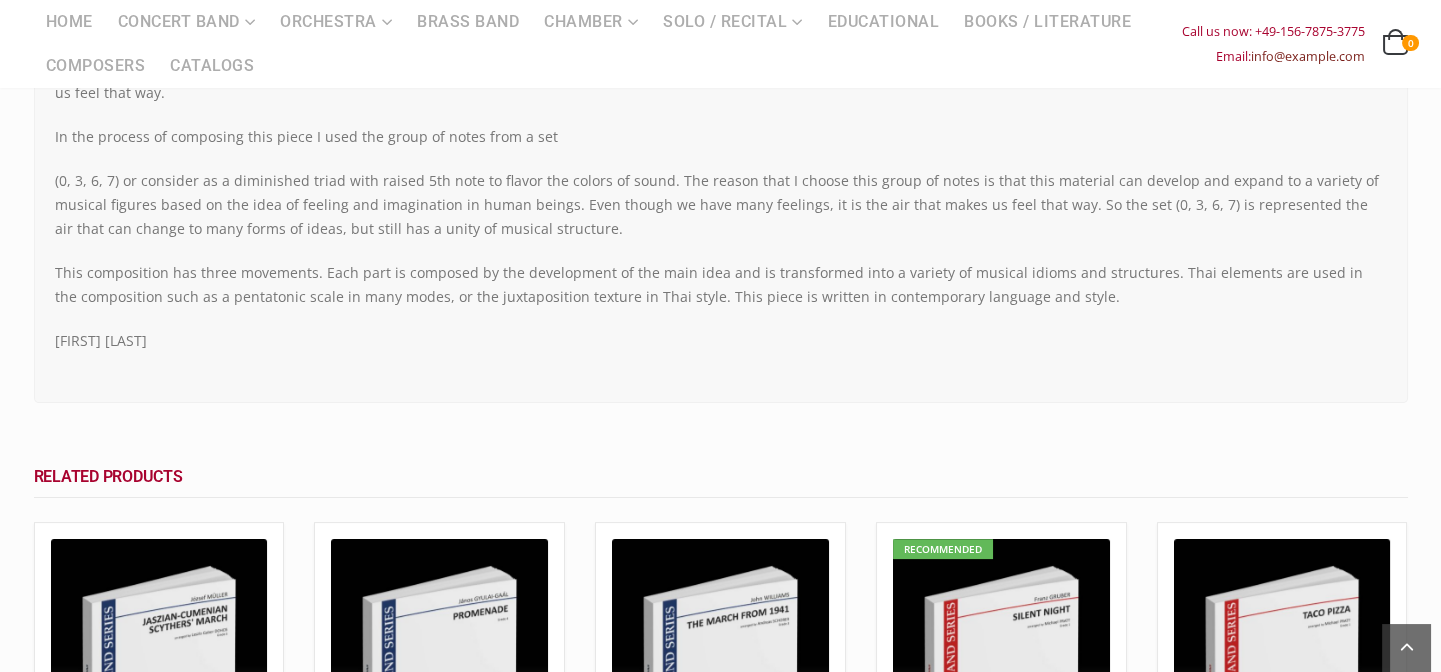 click on "This composition has three movements. Each part is composed by the development of the main idea and is transformed into a variety of musical idioms and structures. Thai elements are used in the composition such as a pentatonic scale in many modes, or the juxtaposition texture in Thai style. This piece is written in contemporary language and style." at bounding box center [721, 285] 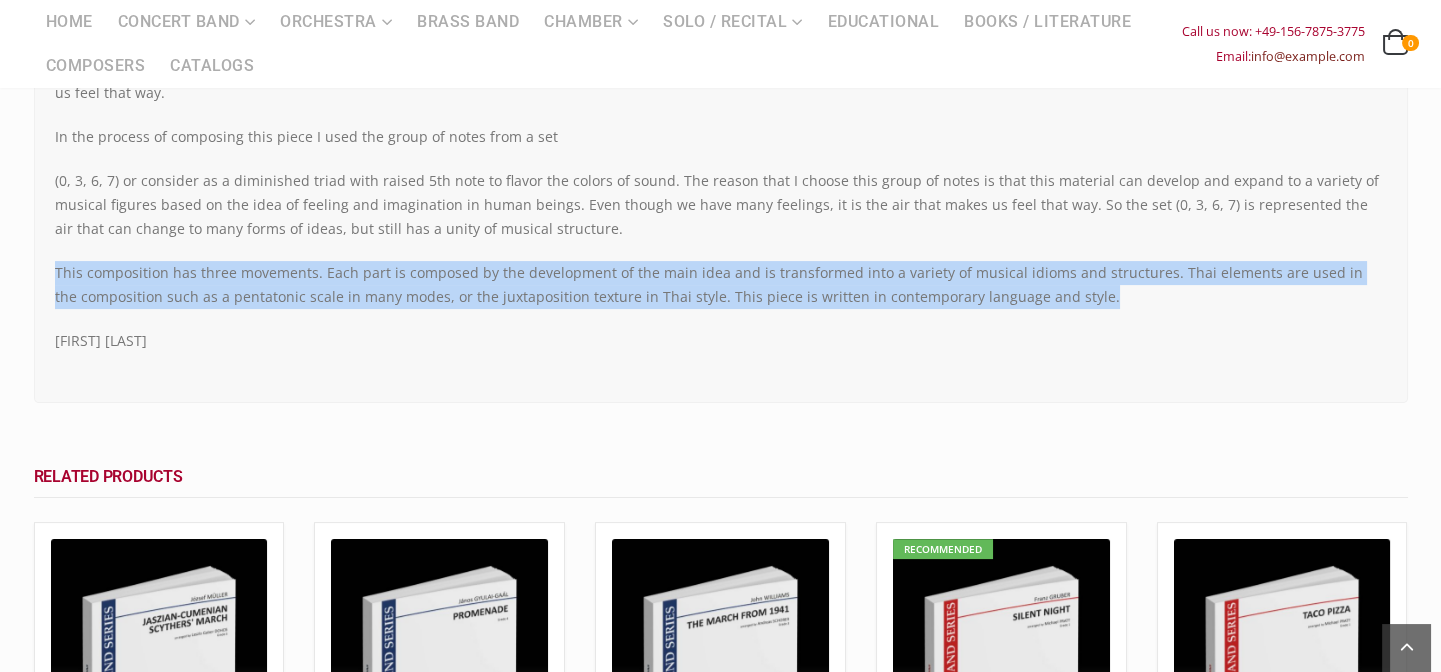 drag, startPoint x: 51, startPoint y: 268, endPoint x: 1095, endPoint y: 300, distance: 1044.4904 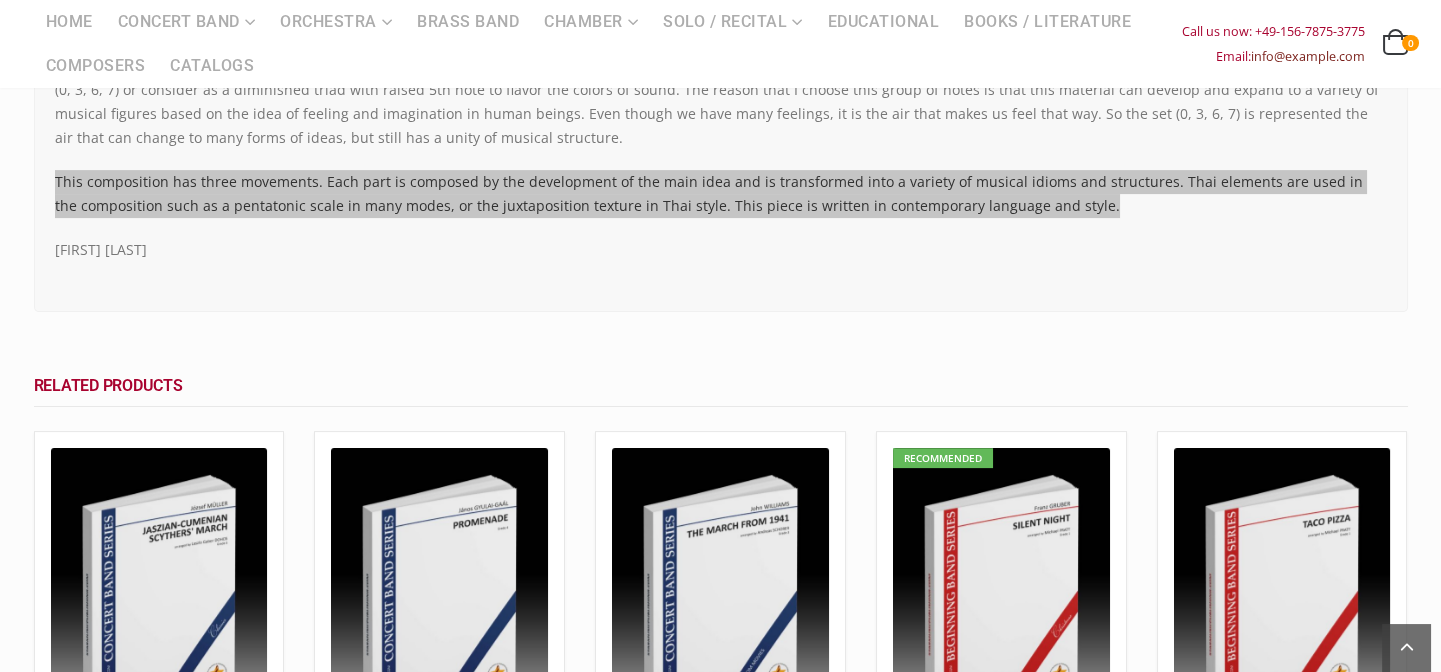 scroll, scrollTop: 1181, scrollLeft: 0, axis: vertical 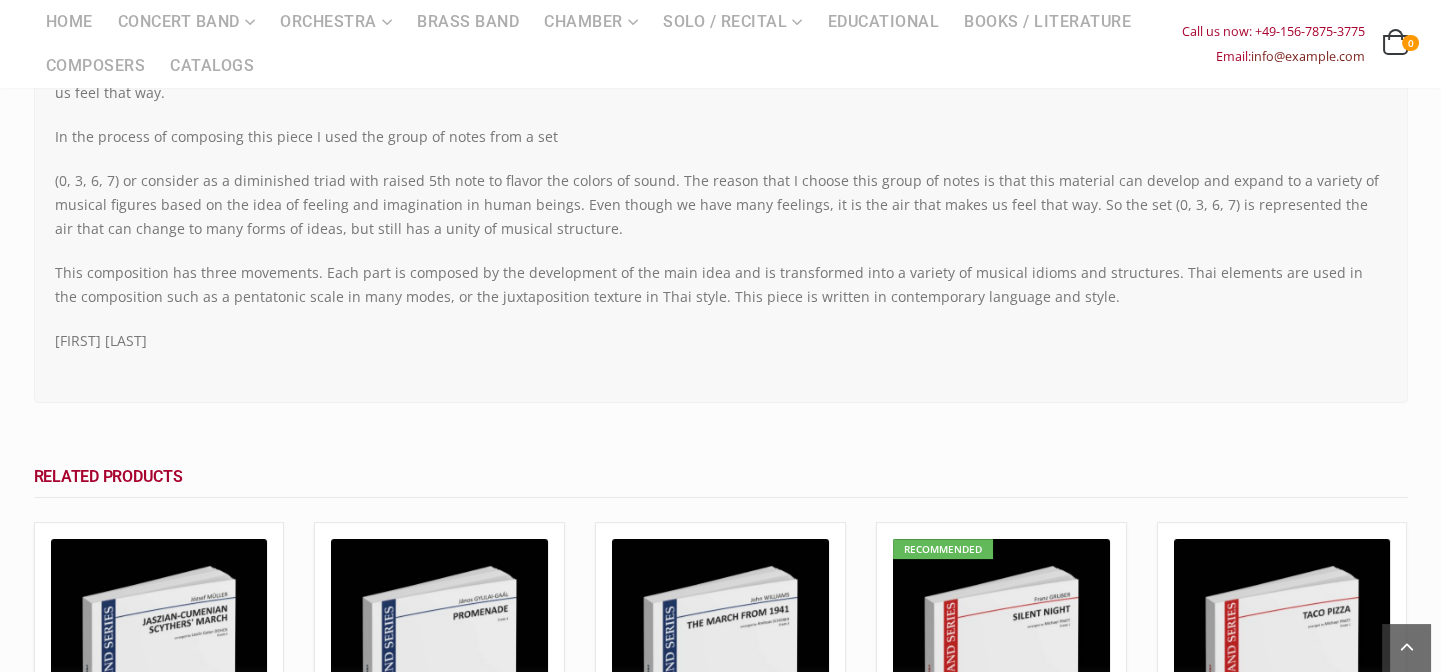 click on "[NAME] is a term for “Air” in Thai. This music is about my imagination of the Air that surrounds us in different emotions such as happiness, success, or regret. For me, I feel the air around us makes us feel that way.
In the process of composing this piece I used the group of notes from a set
(0, 3, 6, 7) or consider as a diminished triad with raised 5th note to flavor the colors of sound. The reason that I choose this group of notes is that this material can develop and expand to a variety of musical figures based on the idea of feeling and imagination in human beings. Even though we have many feelings, it is the air that makes us feel that way. So the set (0, 3, 6, 7) is represented the air that can change to many forms of ideas, but still has a unity of musical structure.
[FIRST] [LAST]" at bounding box center (721, 205) 